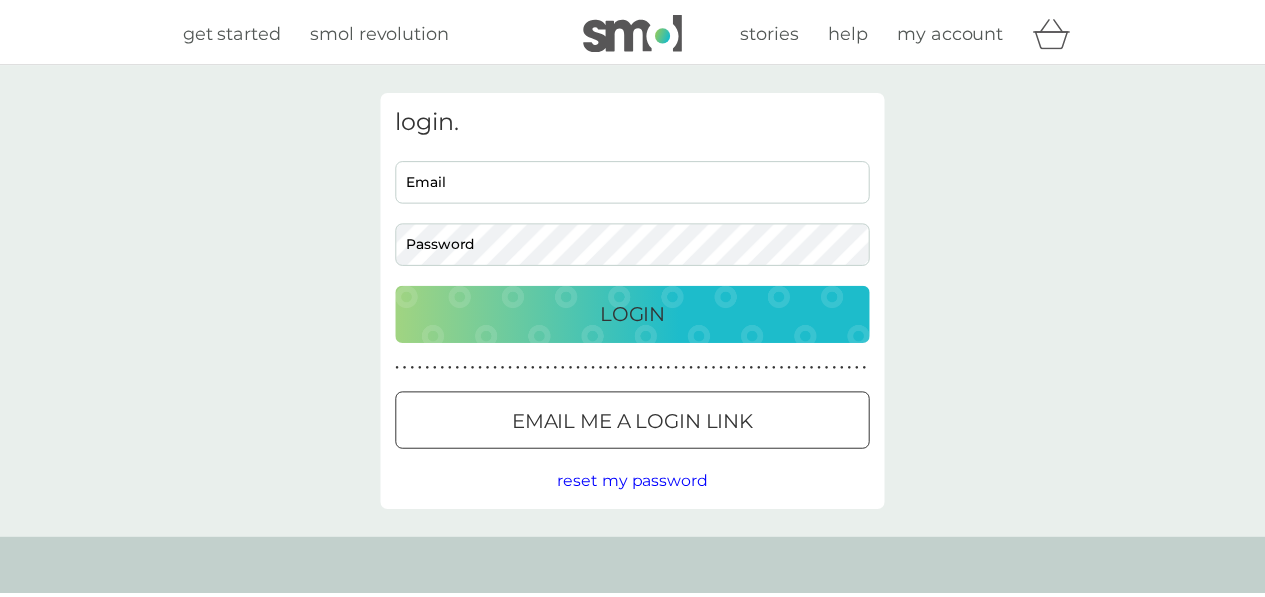 scroll, scrollTop: 0, scrollLeft: 0, axis: both 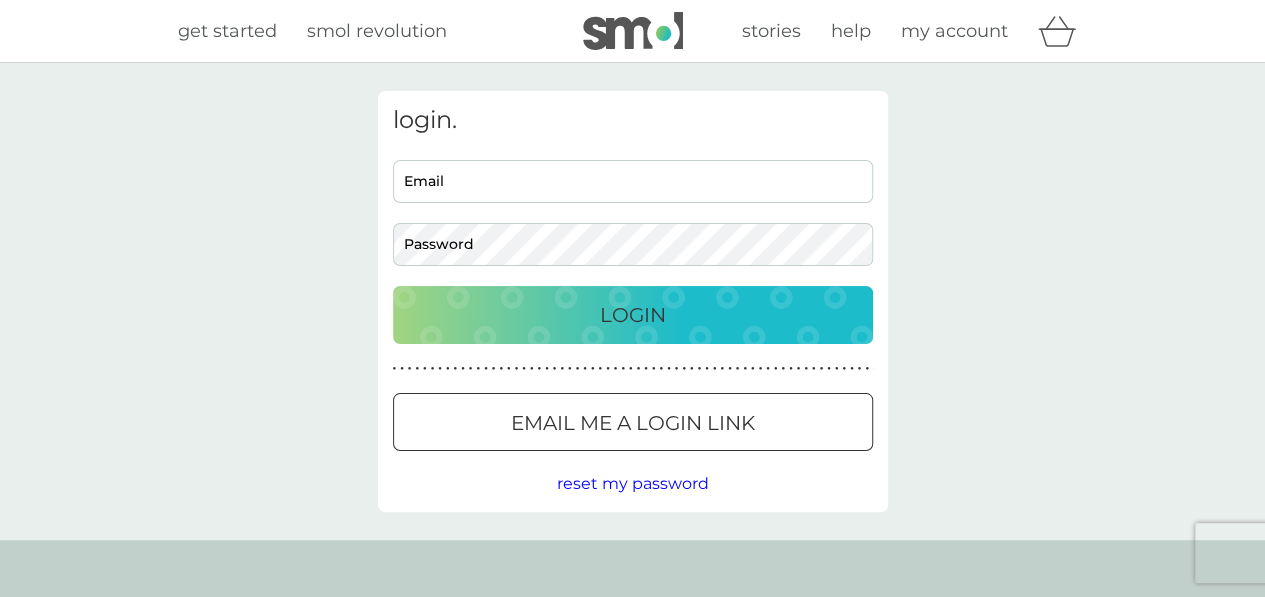 click on "Email" at bounding box center (633, 181) 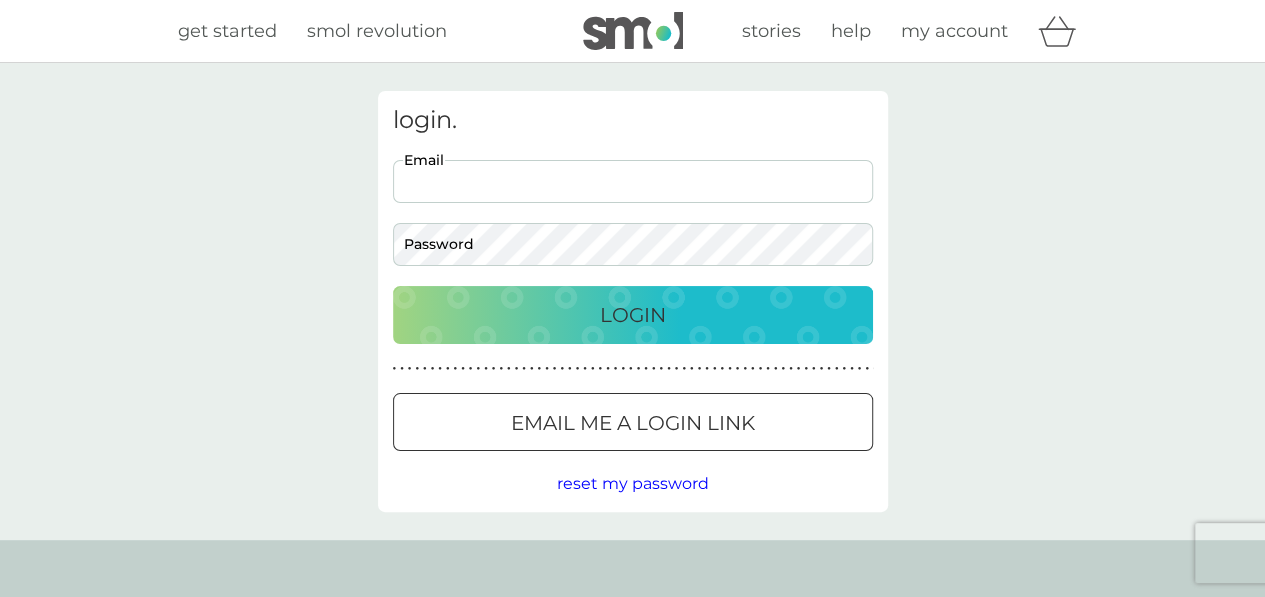 type on "ruth.sheridan@btinternet.com" 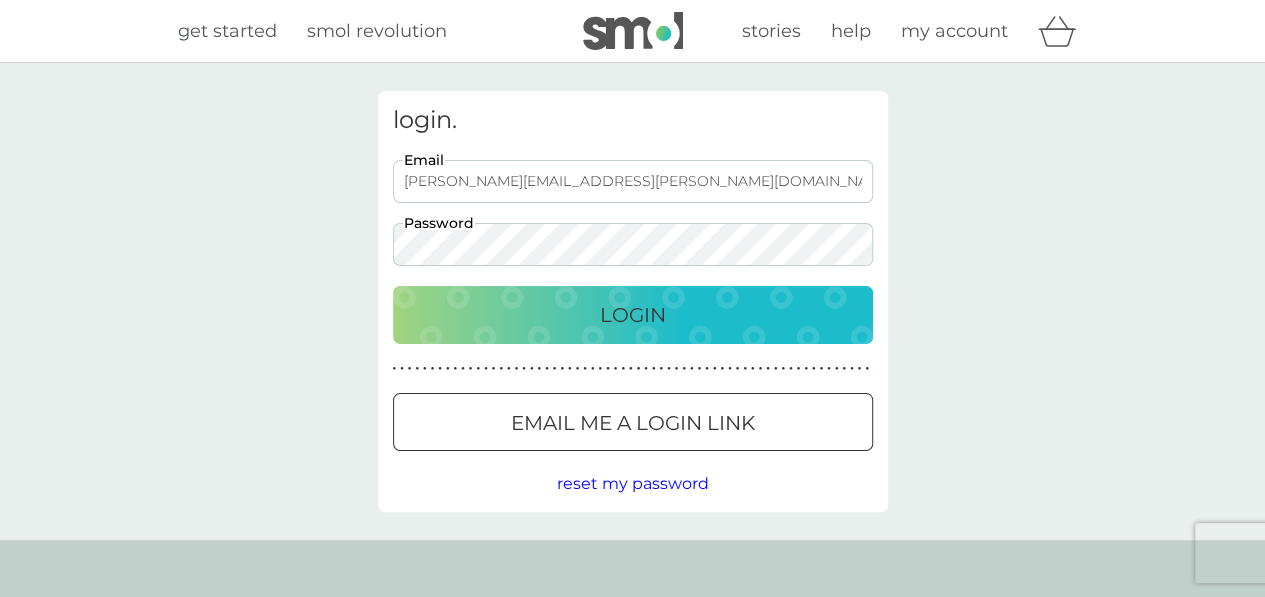 click on "Login" at bounding box center [633, 315] 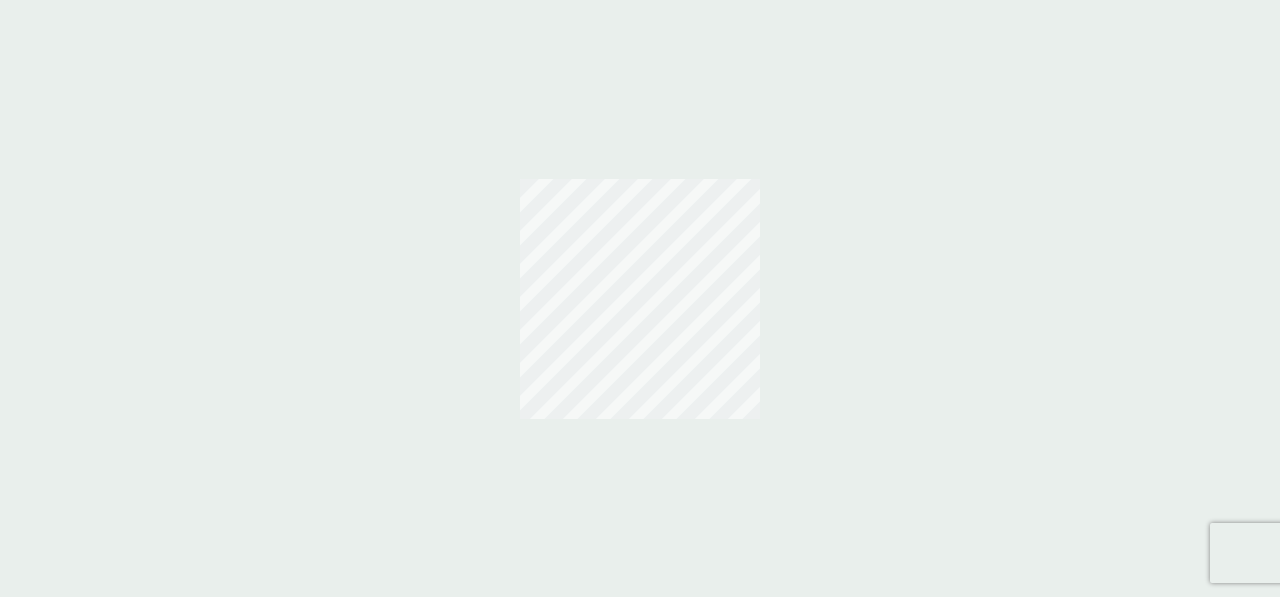 scroll, scrollTop: 0, scrollLeft: 0, axis: both 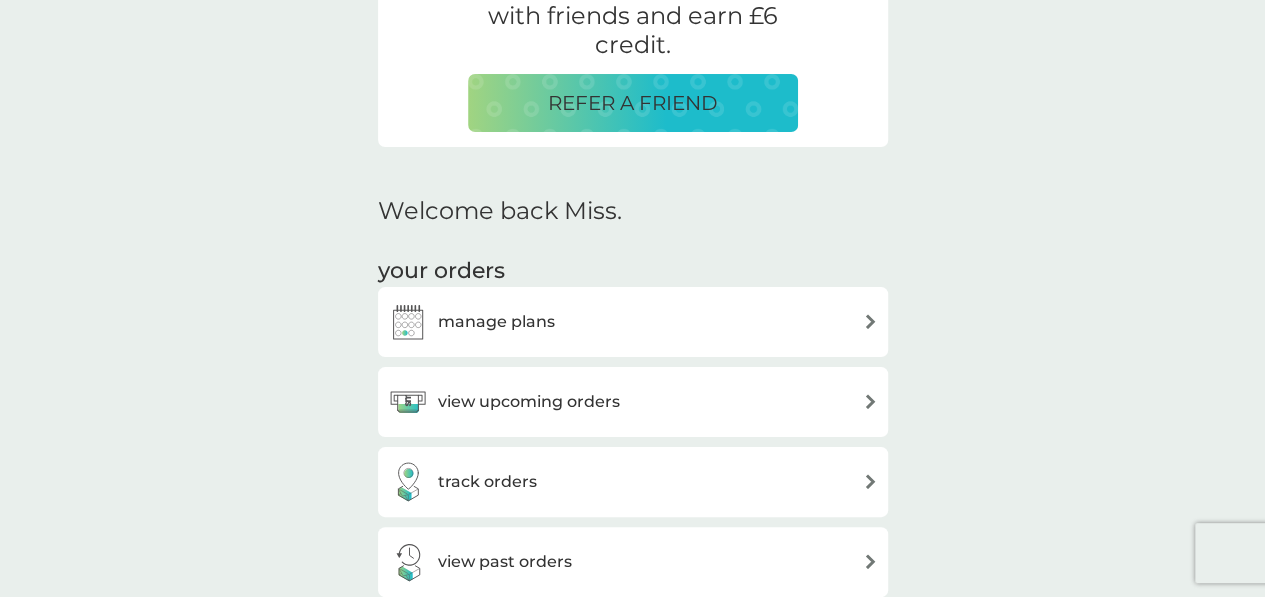 click at bounding box center [870, 401] 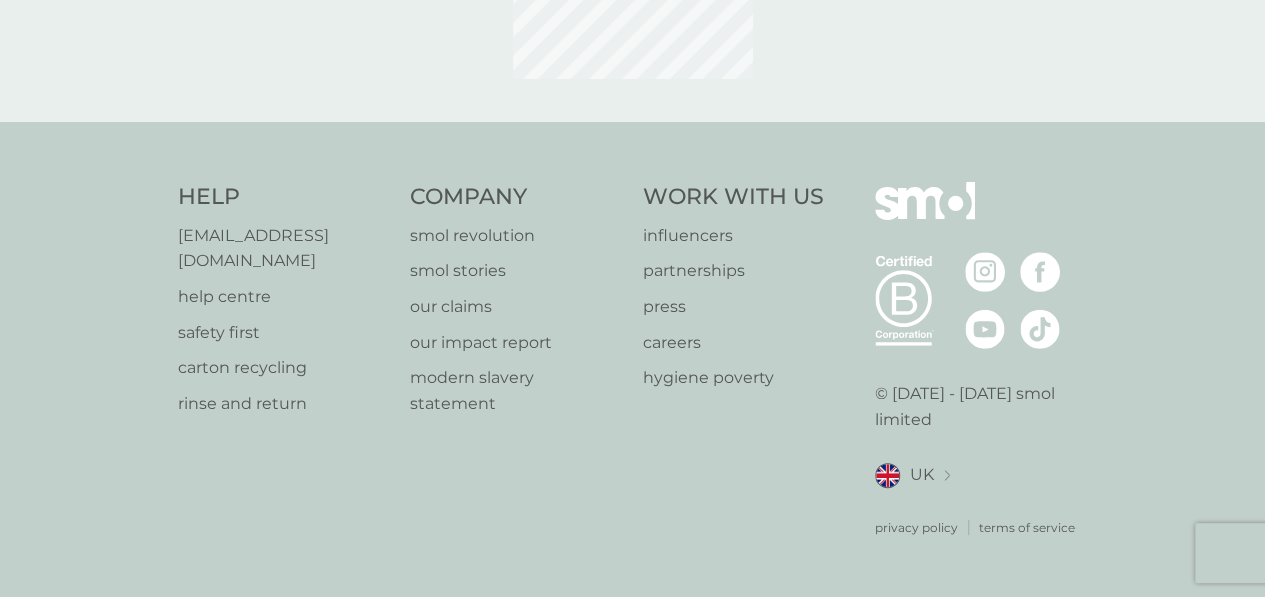 scroll, scrollTop: 0, scrollLeft: 0, axis: both 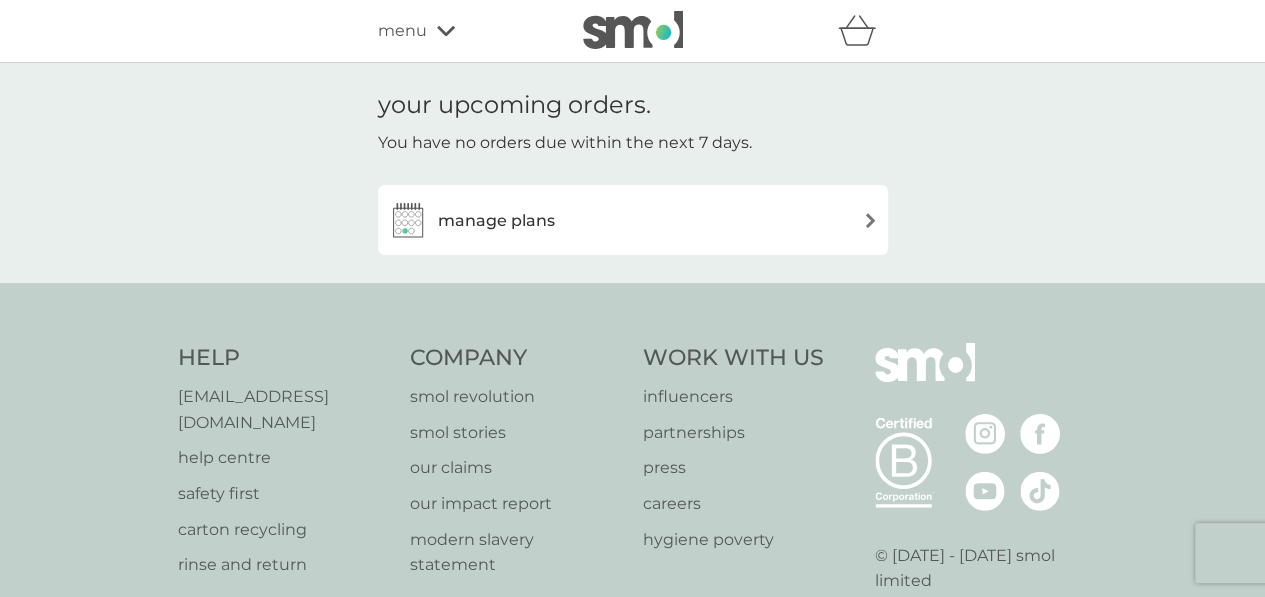 click on "manage plans" at bounding box center (633, 220) 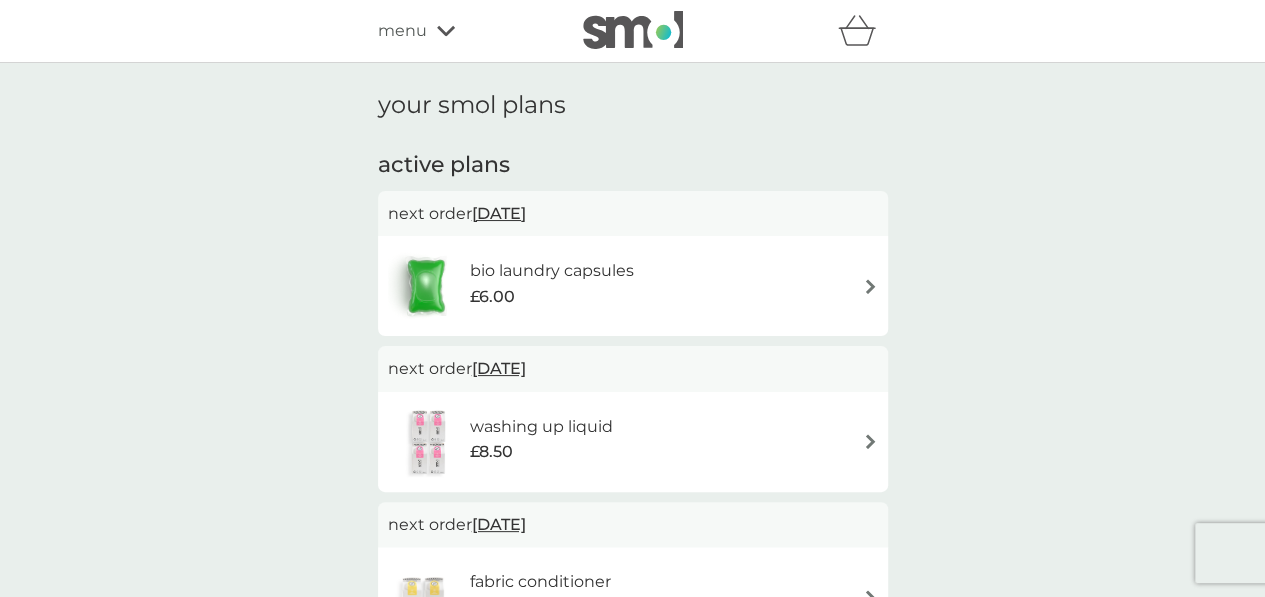 click on "bio laundry capsules £6.00" at bounding box center (633, 286) 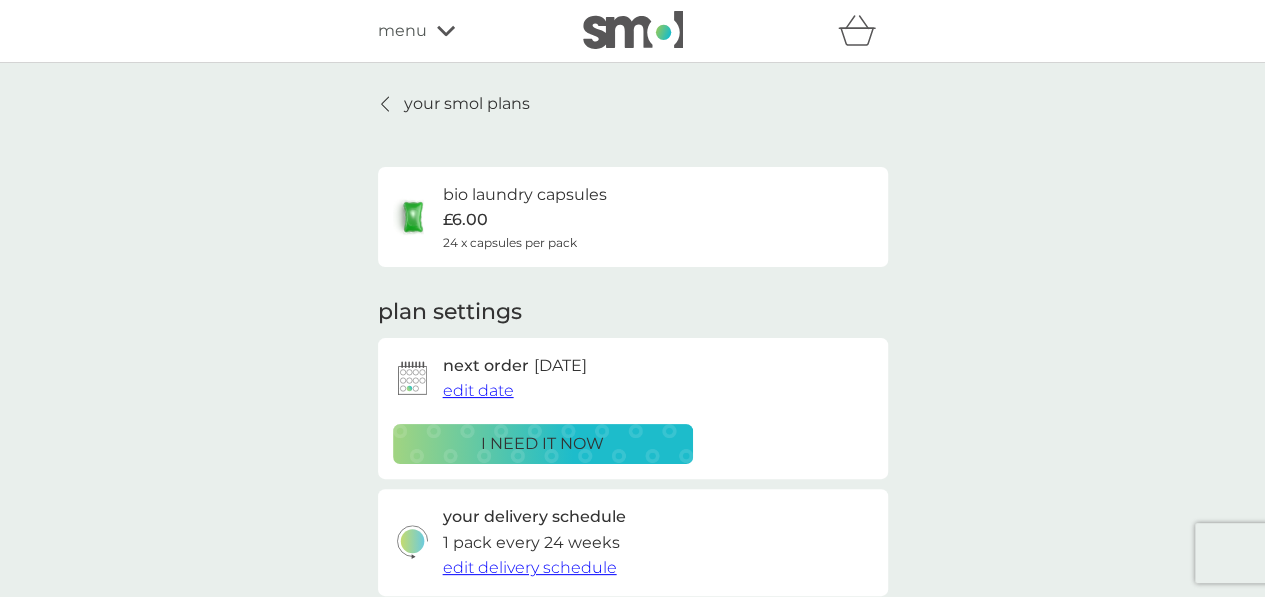click on "i need it now" at bounding box center (542, 444) 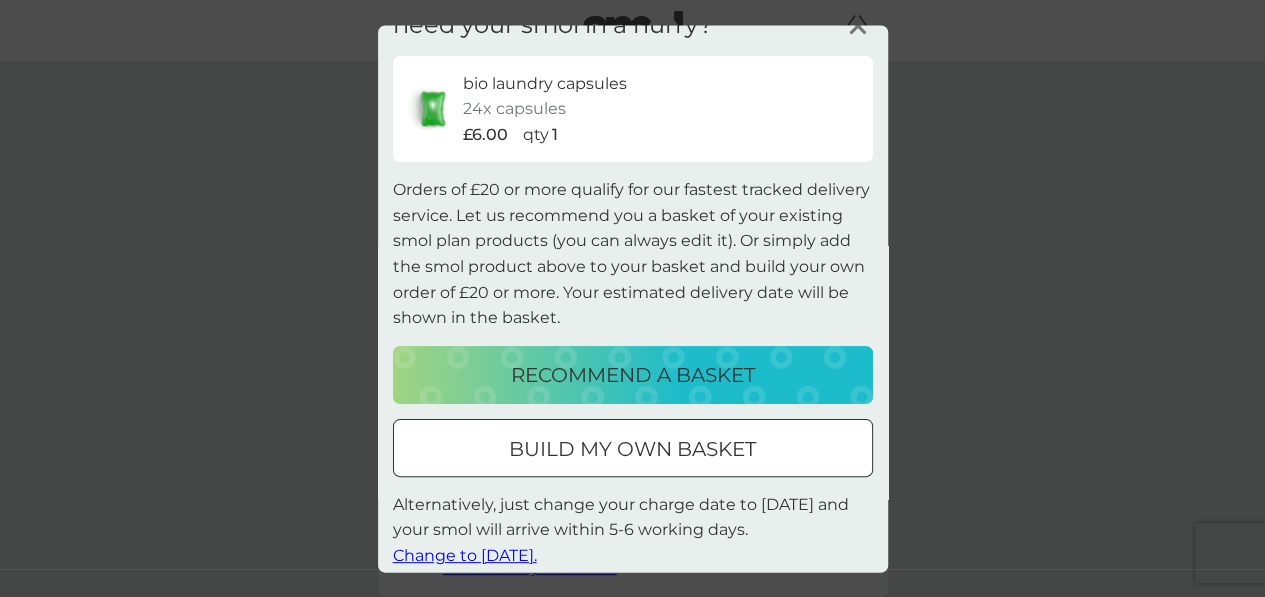 scroll, scrollTop: 50, scrollLeft: 0, axis: vertical 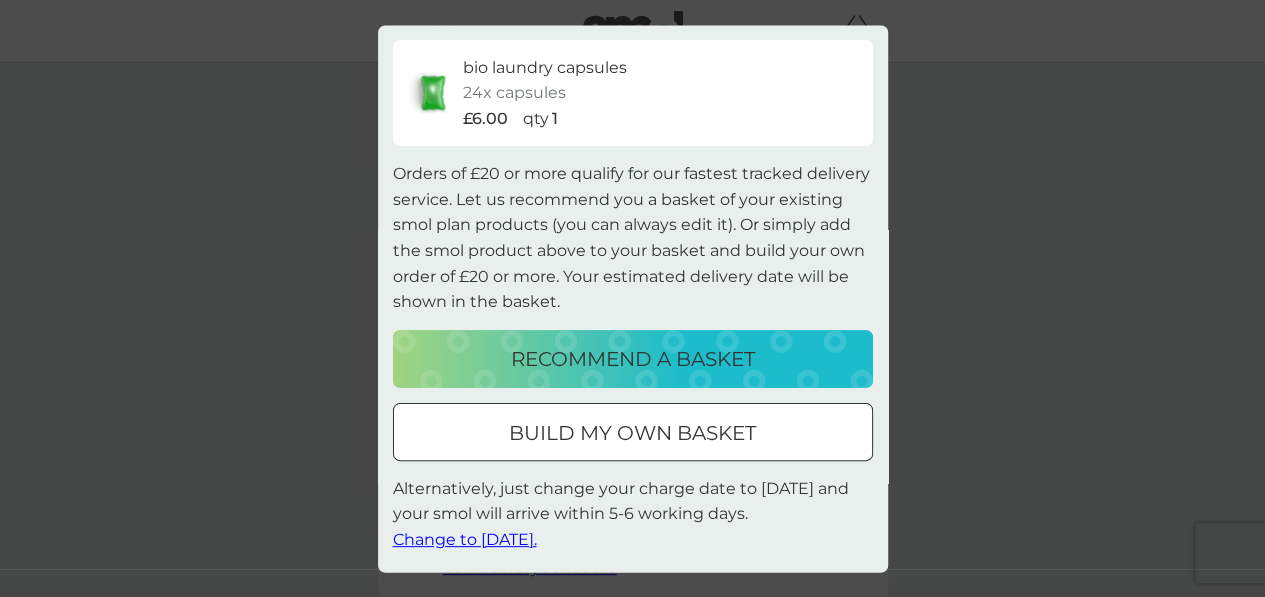 click on "build my own basket" at bounding box center (632, 433) 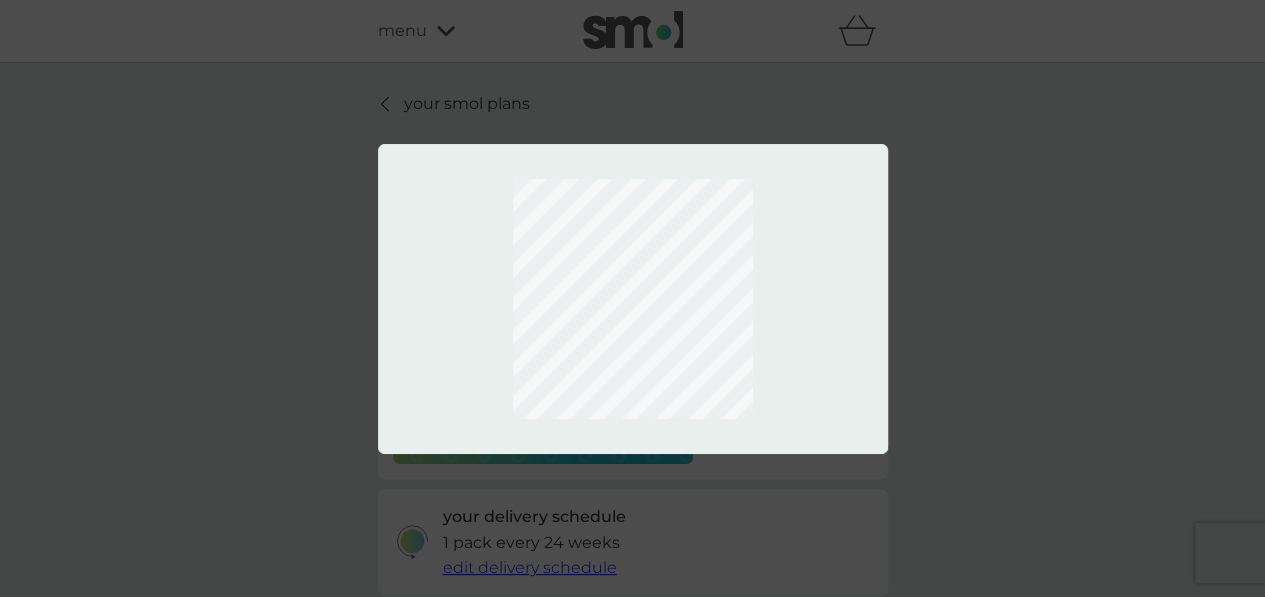 scroll, scrollTop: 0, scrollLeft: 0, axis: both 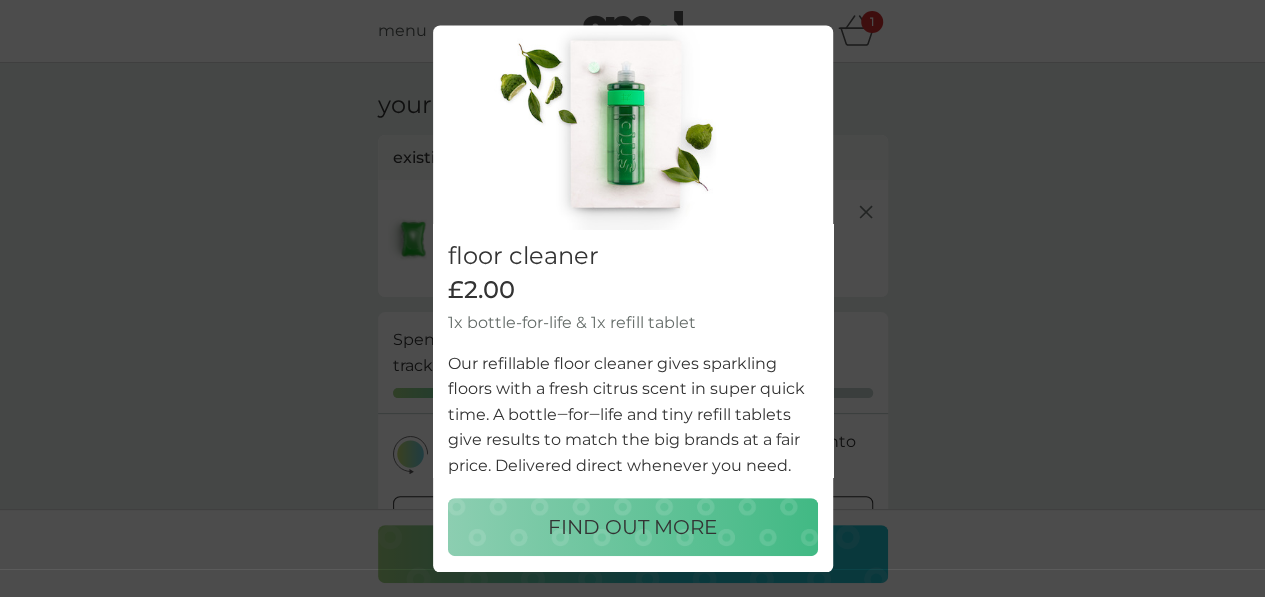 click on "FIND OUT MORE" at bounding box center (632, 528) 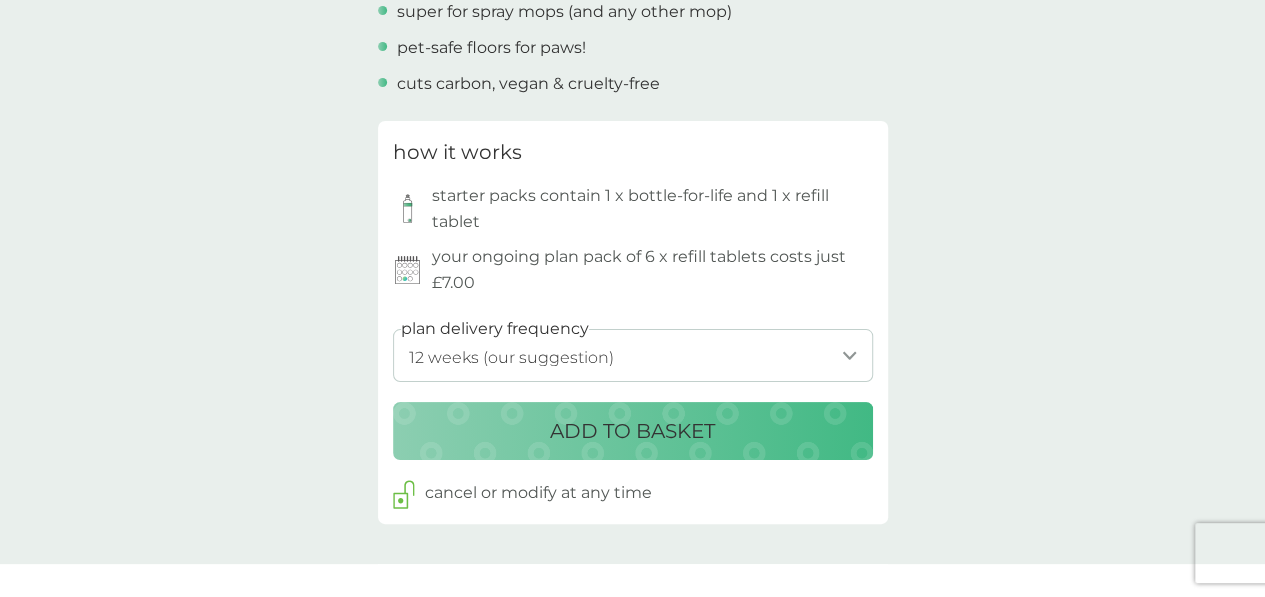 scroll, scrollTop: 860, scrollLeft: 0, axis: vertical 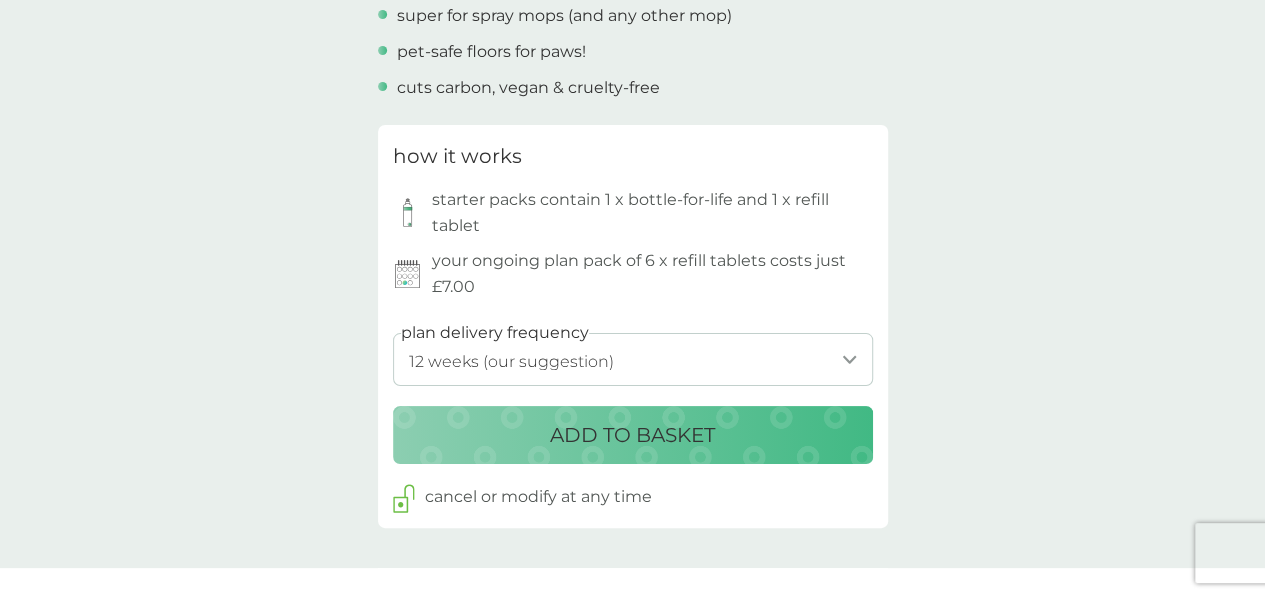 click on "1 week  2 weeks  3 weeks  4 weeks  5 weeks  6 weeks  7 weeks  8 weeks  9 weeks  10 weeks  11 weeks  12 weeks (our suggestion) 13 weeks  14 weeks  15 weeks  16 weeks  17 weeks  18 weeks  19 weeks  20 weeks  21 weeks  22 weeks  23 weeks  24 weeks  25 weeks  26 weeks" at bounding box center [633, 359] 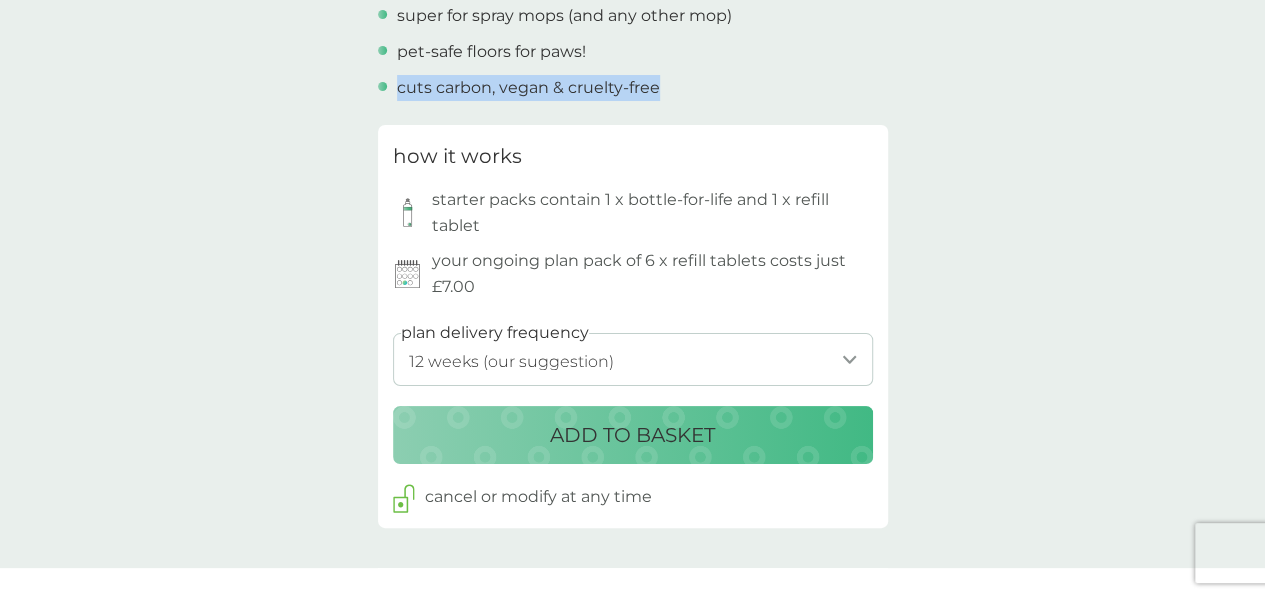 drag, startPoint x: 874, startPoint y: 93, endPoint x: 886, endPoint y: 31, distance: 63.15061 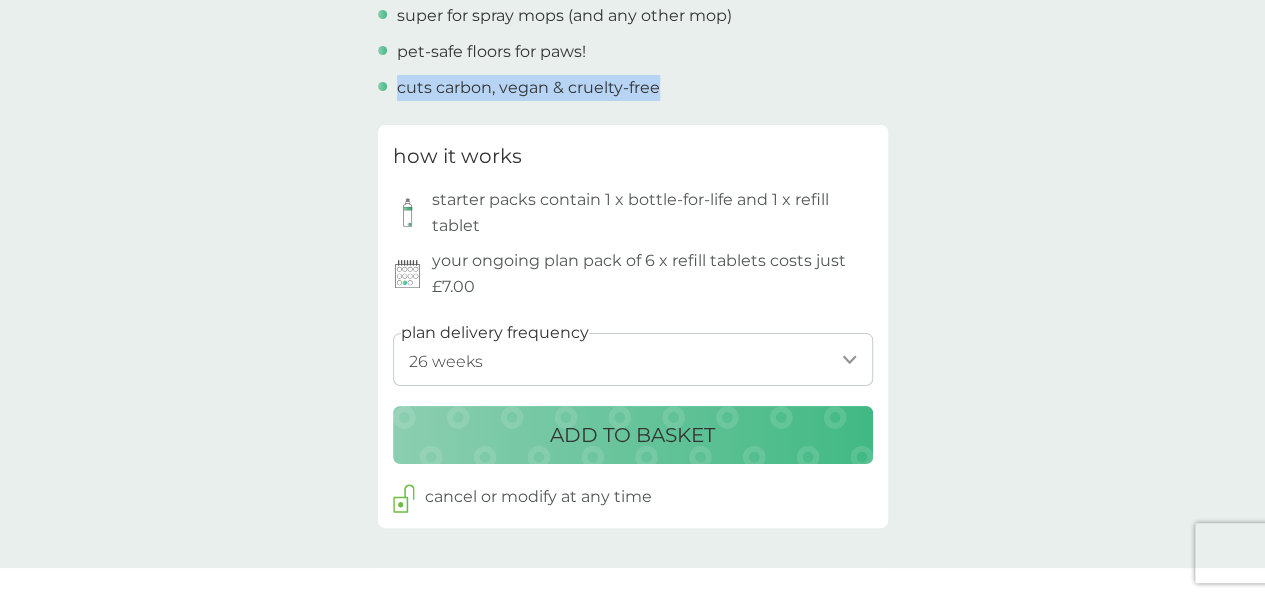 click on "1 week  2 weeks  3 weeks  4 weeks  5 weeks  6 weeks  7 weeks  8 weeks  9 weeks  10 weeks  11 weeks  12 weeks (our suggestion) 13 weeks  14 weeks  15 weeks  16 weeks  17 weeks  18 weeks  19 weeks  20 weeks  21 weeks  22 weeks  23 weeks  24 weeks  25 weeks  26 weeks" at bounding box center (633, 359) 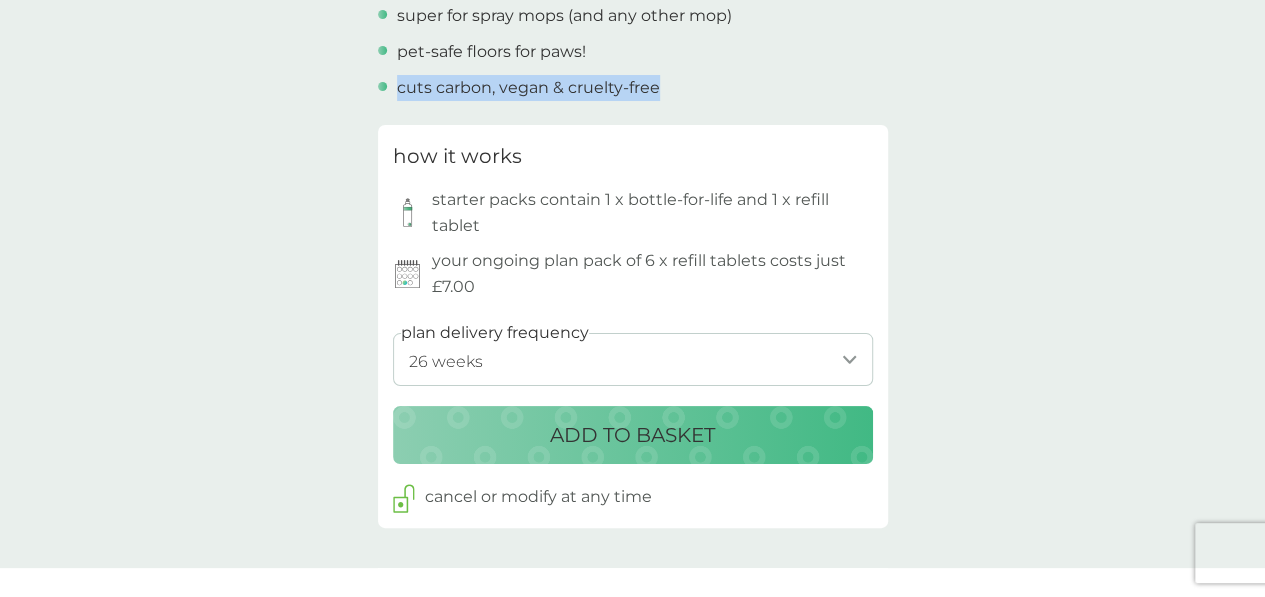 click on "ADD TO BASKET" at bounding box center (632, 435) 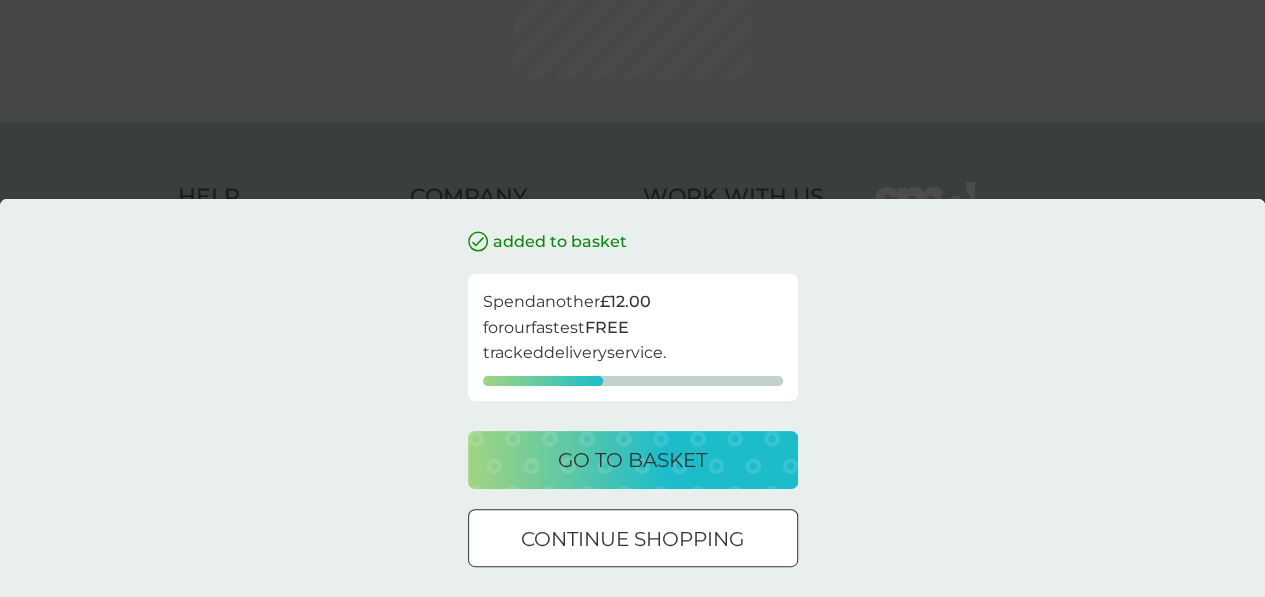 scroll, scrollTop: 0, scrollLeft: 0, axis: both 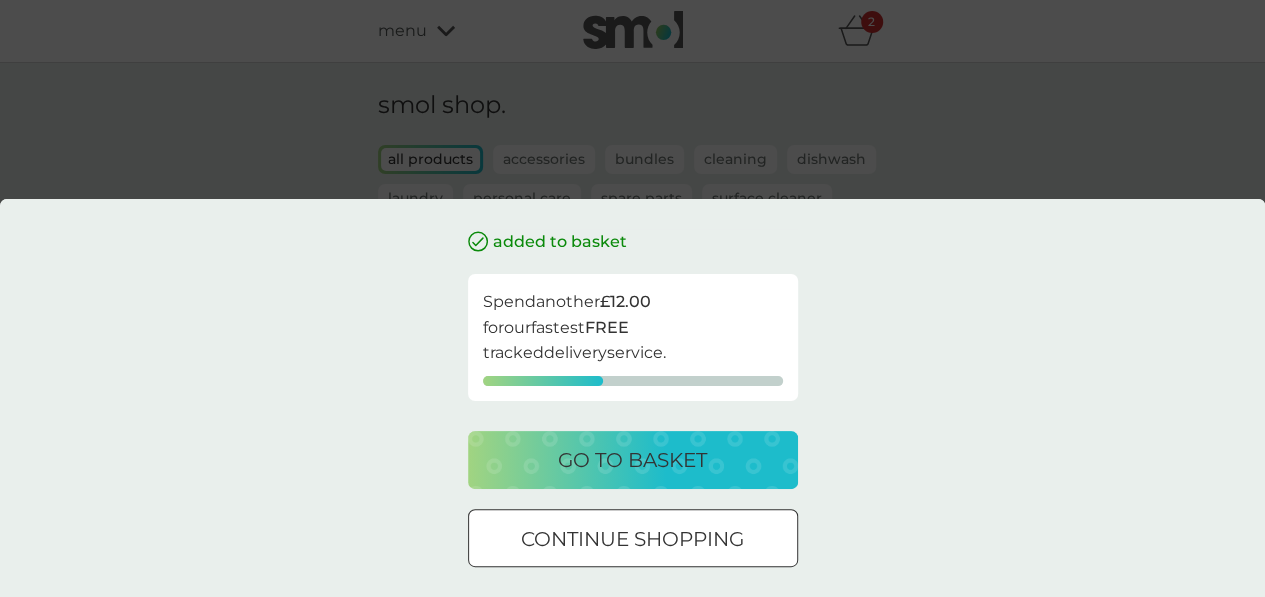 click on "continue shopping" at bounding box center [632, 539] 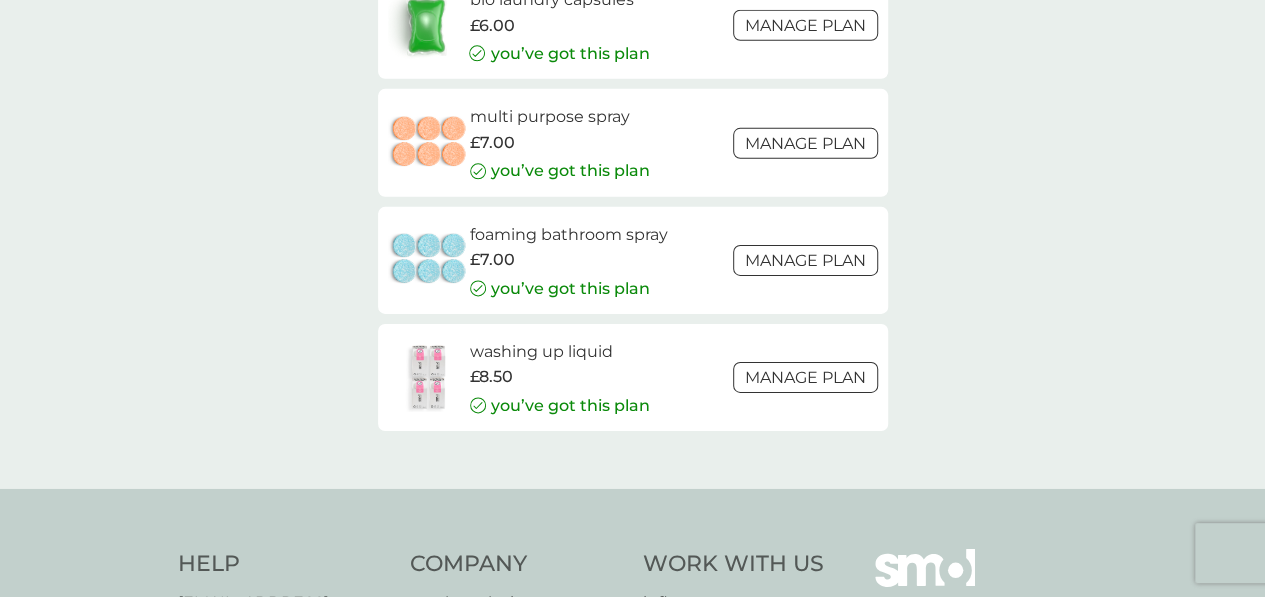 scroll, scrollTop: 2885, scrollLeft: 0, axis: vertical 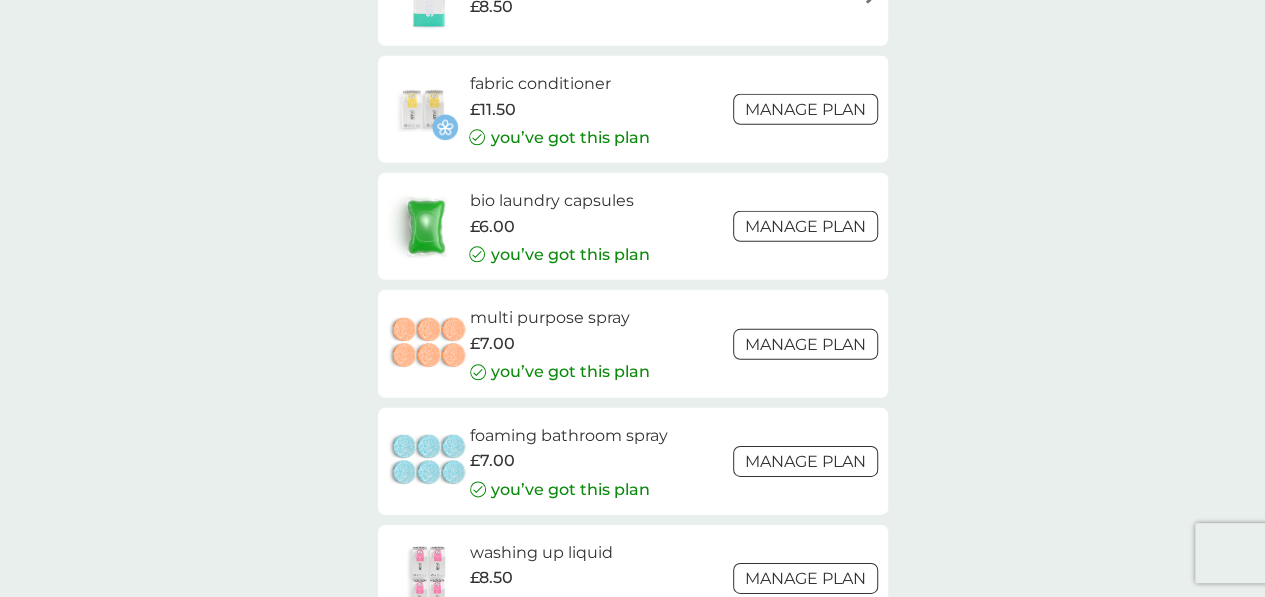 click on "bio laundry capsules" at bounding box center [559, 201] 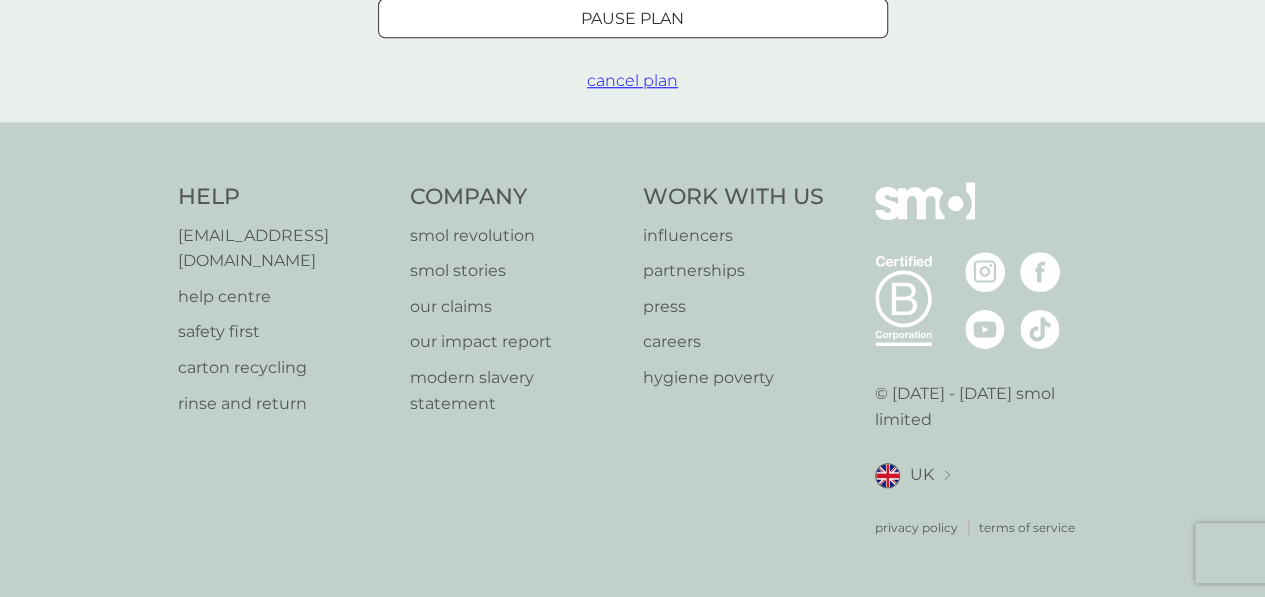 scroll, scrollTop: 0, scrollLeft: 0, axis: both 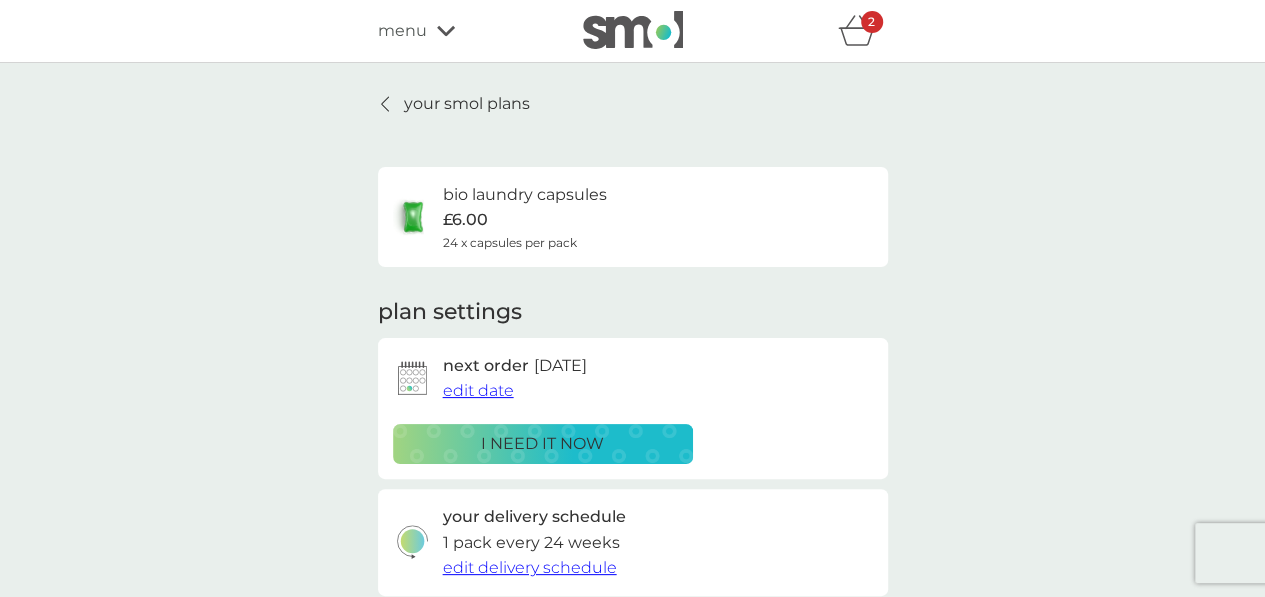 click on "i need it now" at bounding box center (542, 444) 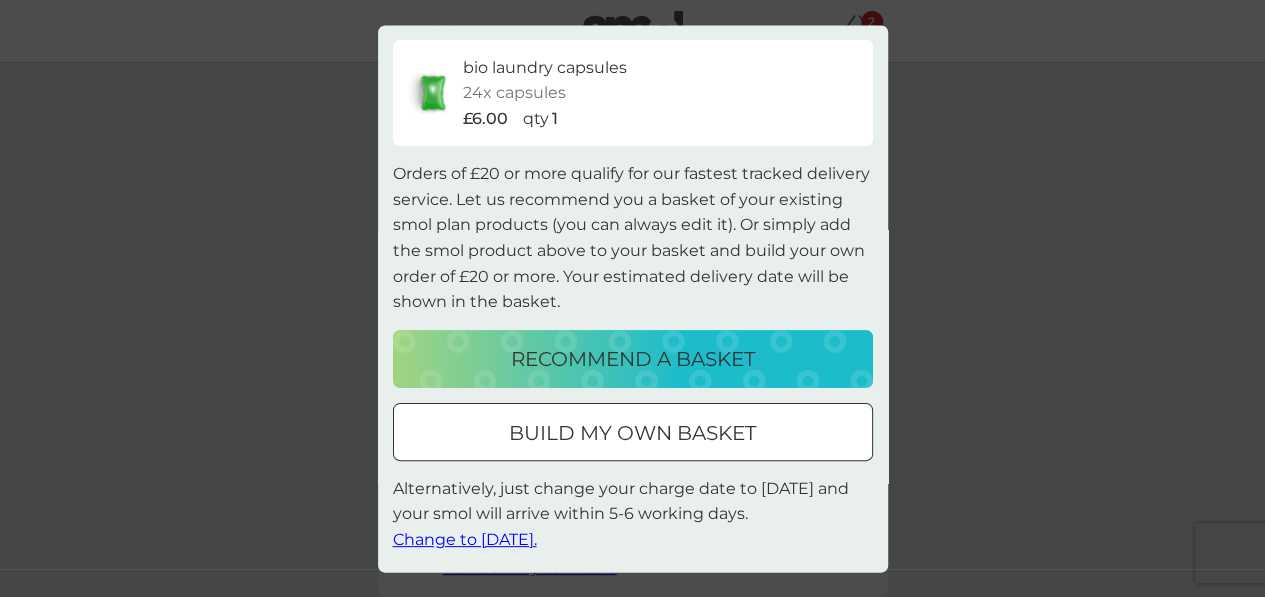 scroll, scrollTop: 50, scrollLeft: 0, axis: vertical 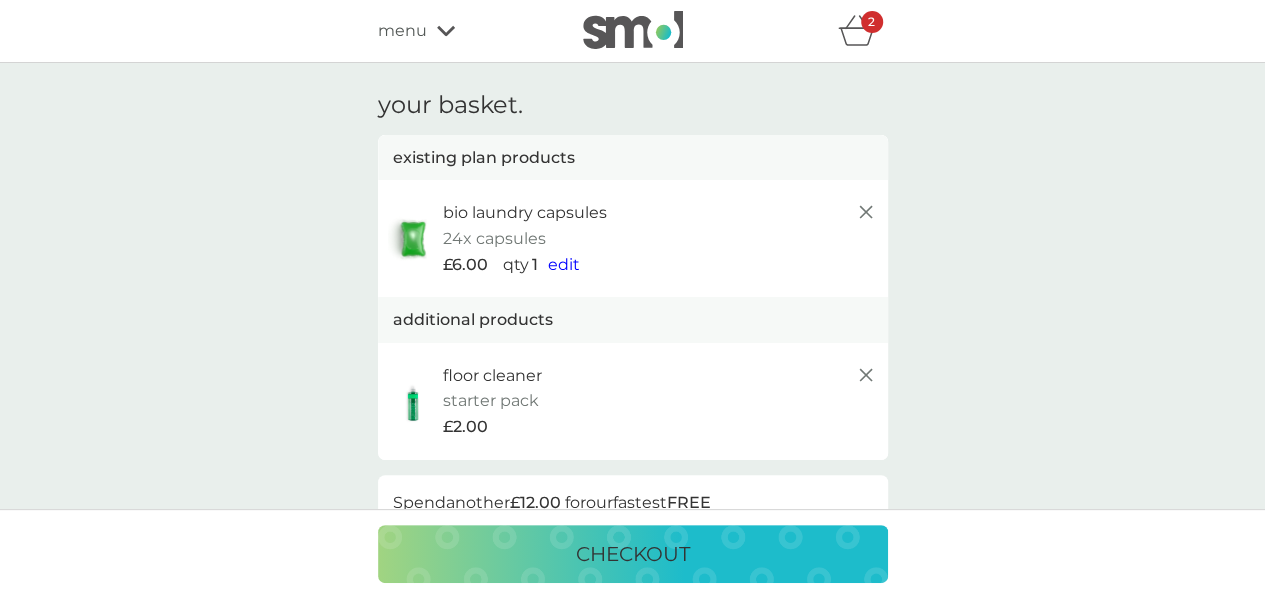 click on "edit" at bounding box center [564, 264] 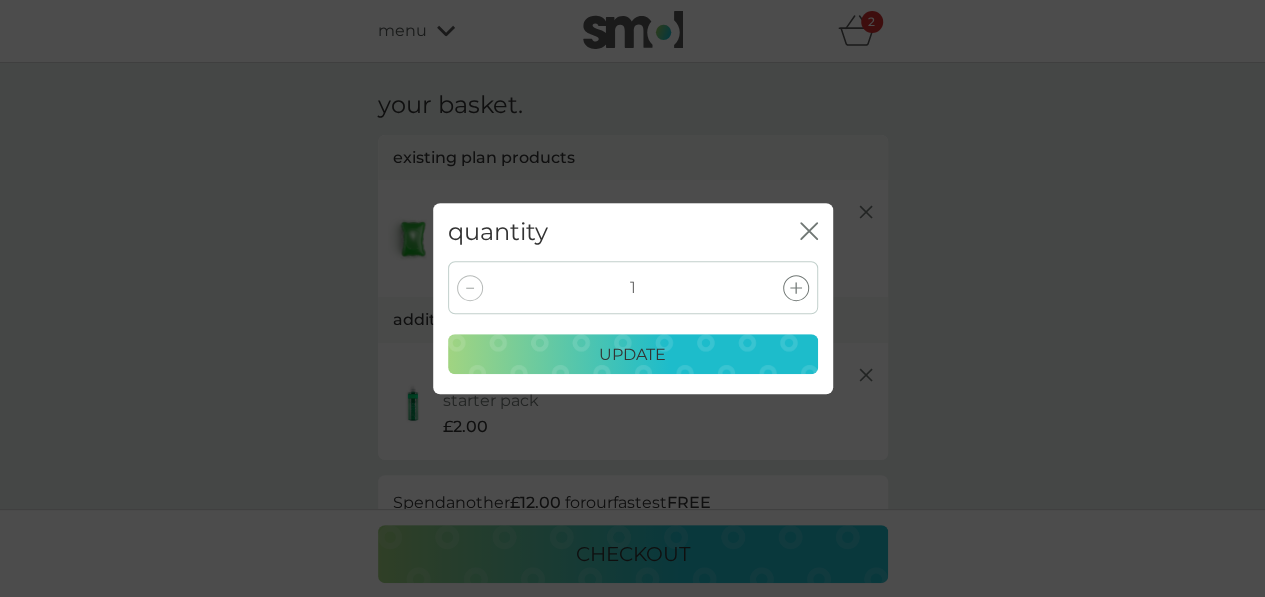 click 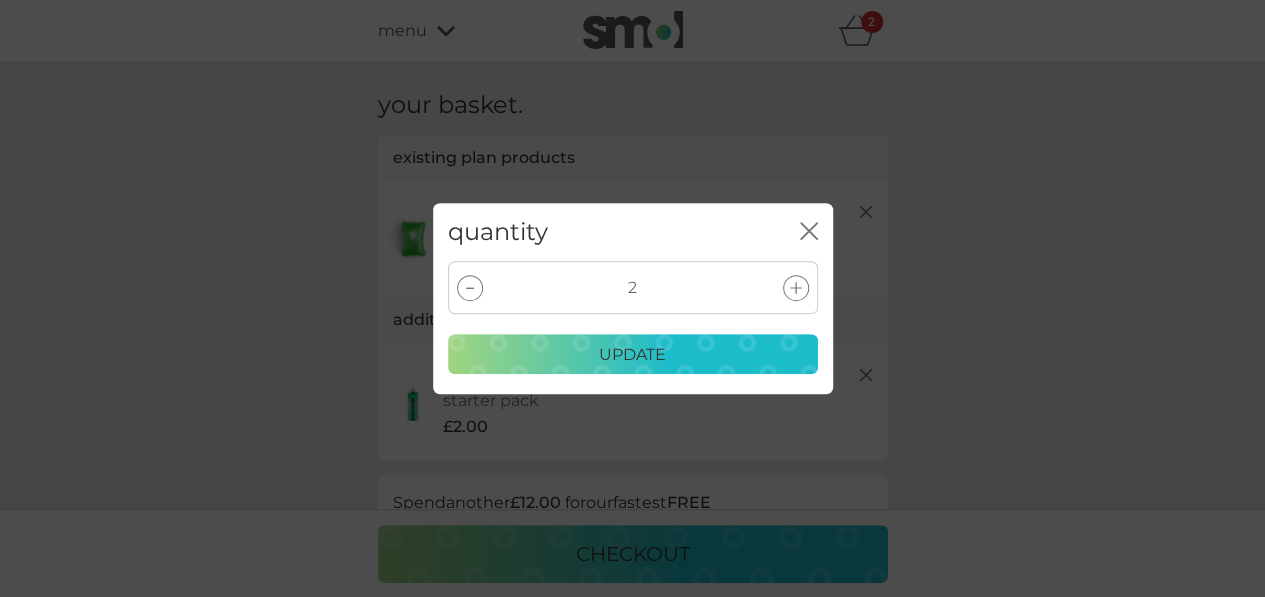 click 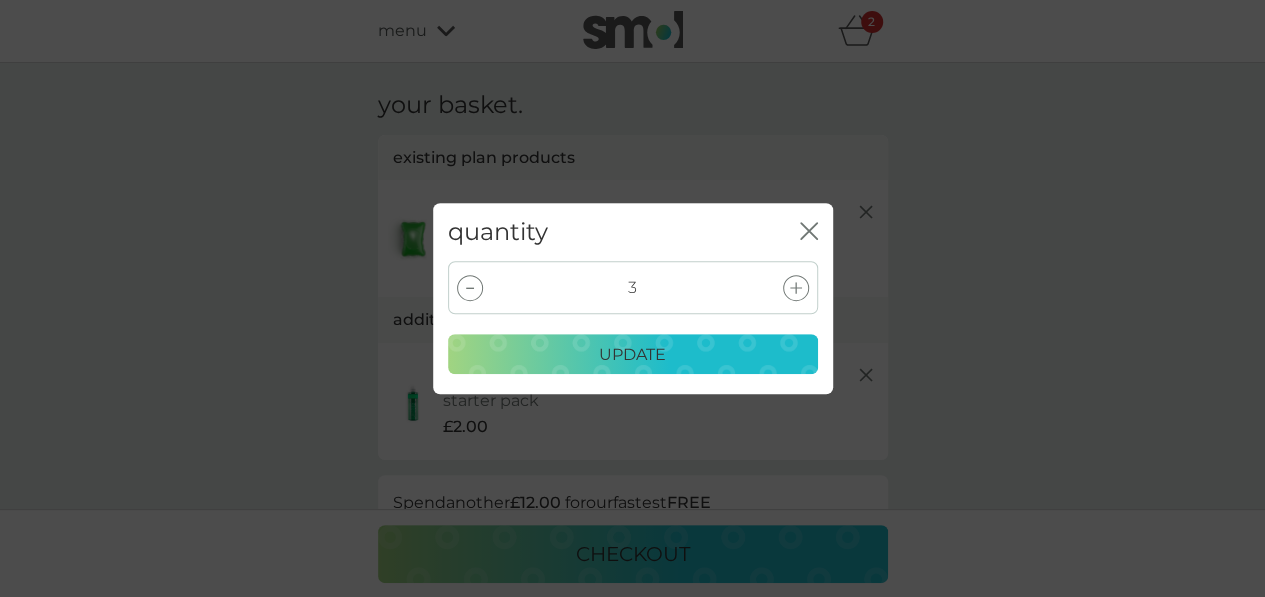 click 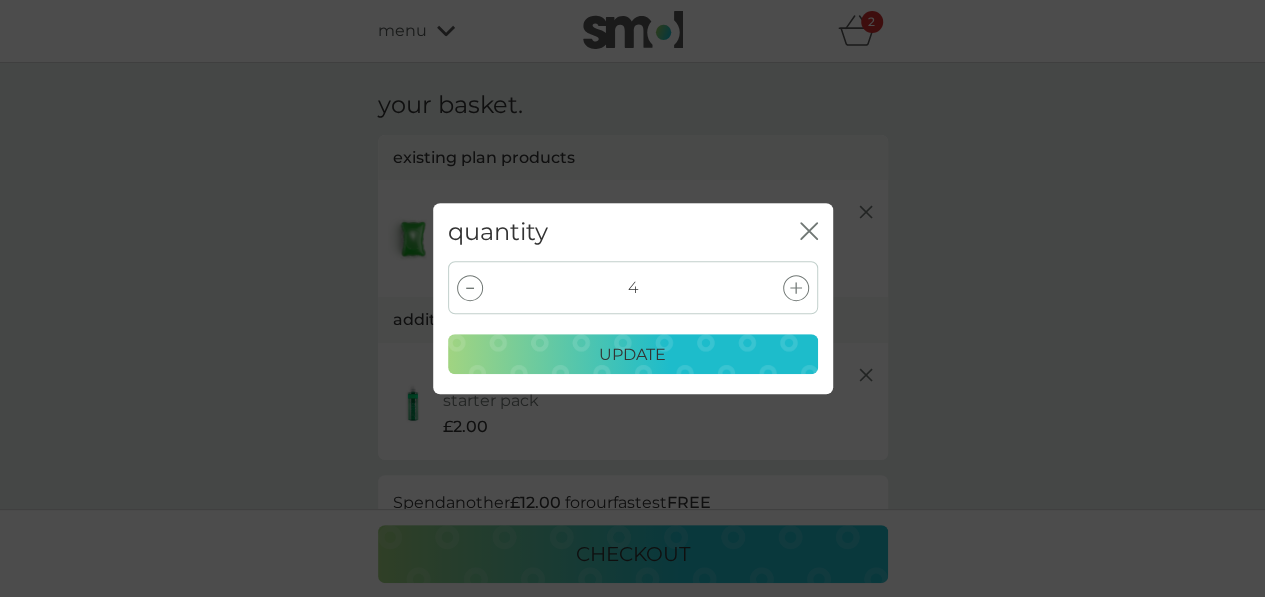 click on "update" at bounding box center (633, 355) 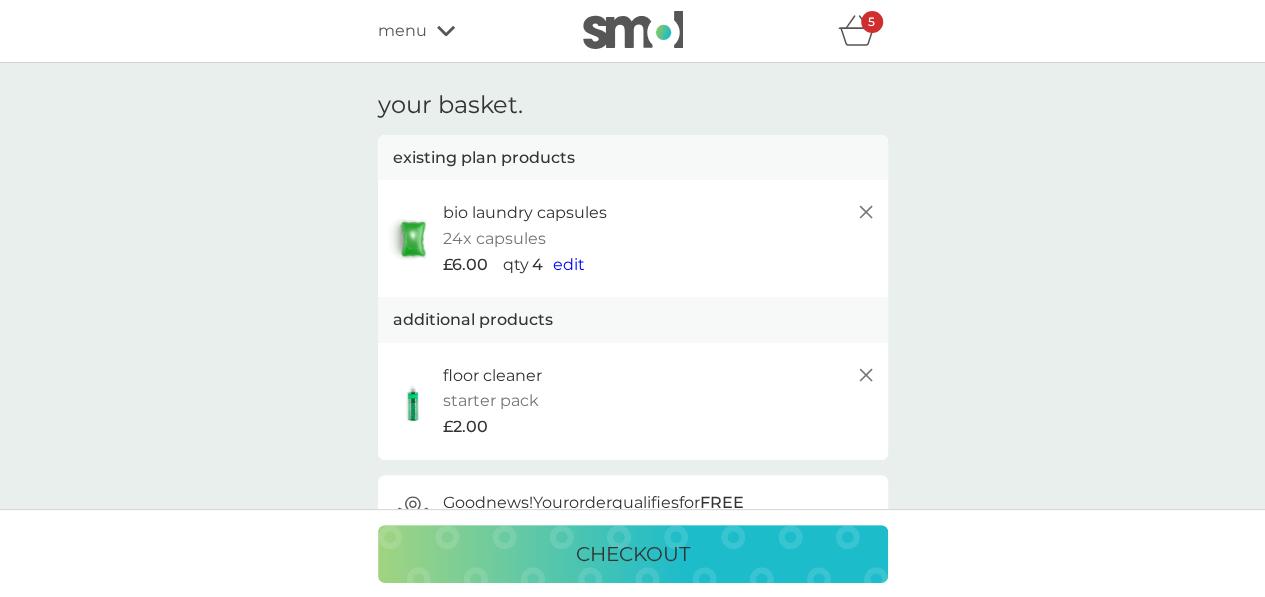 click on "edit" at bounding box center [569, 264] 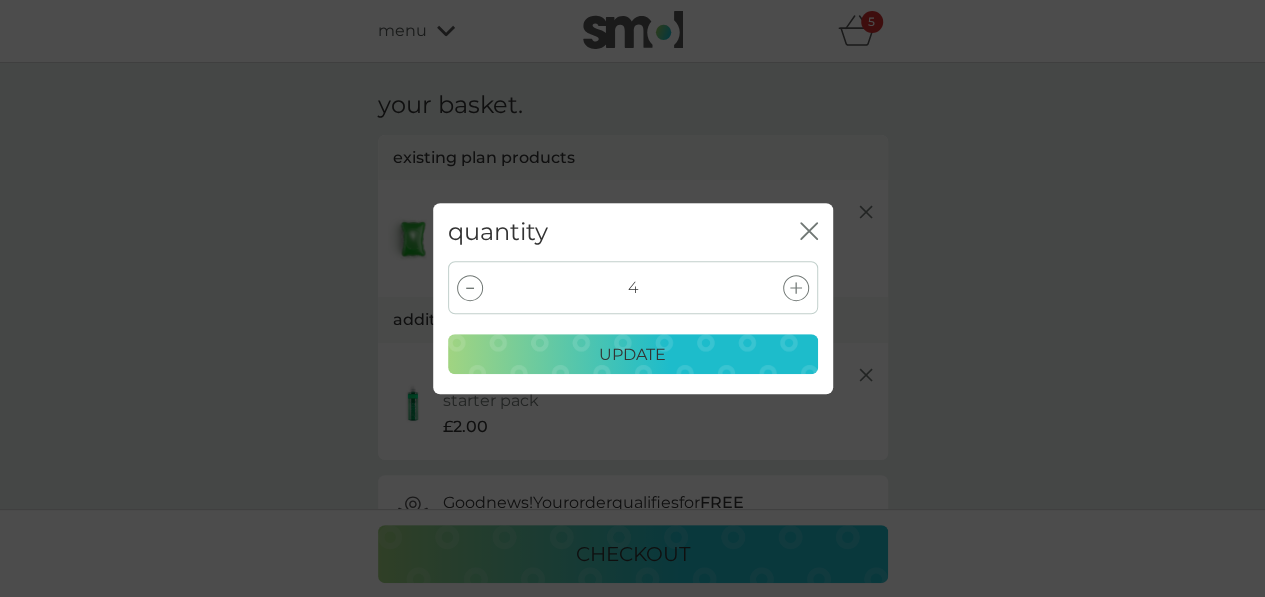 click 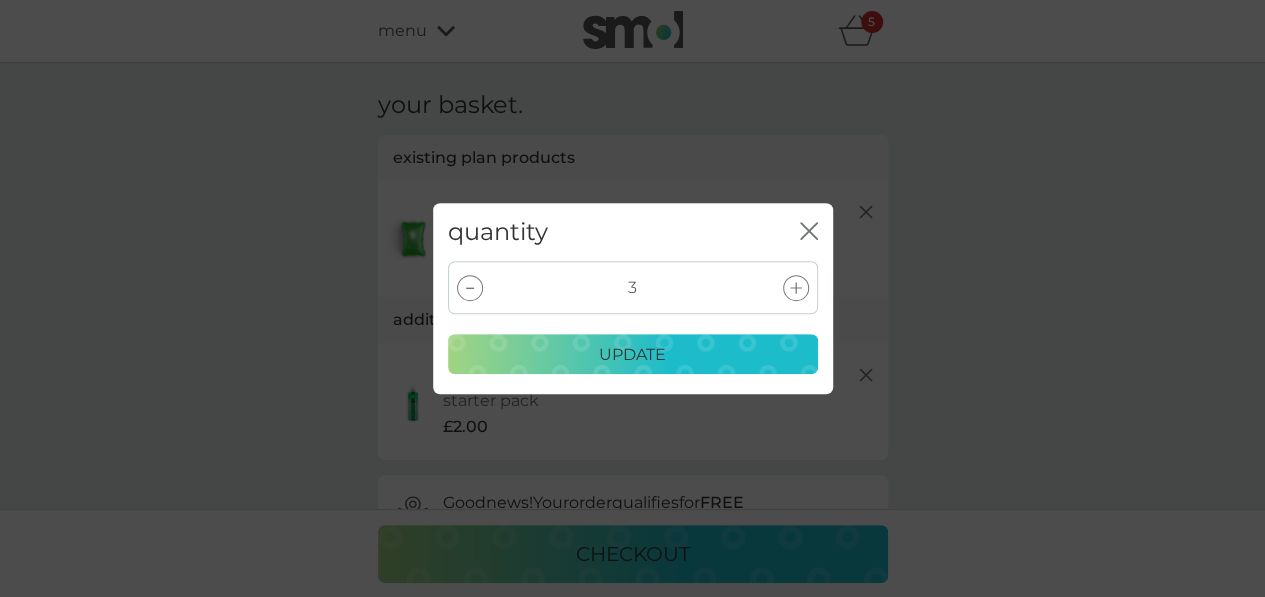click on "update" at bounding box center [633, 355] 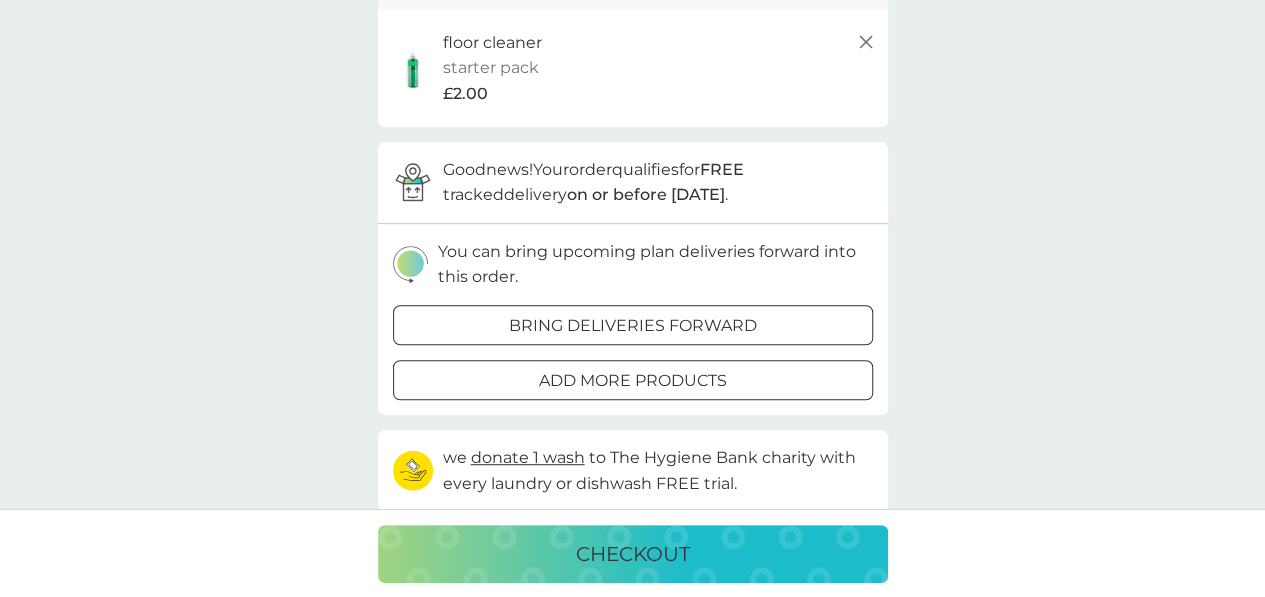 scroll, scrollTop: 346, scrollLeft: 0, axis: vertical 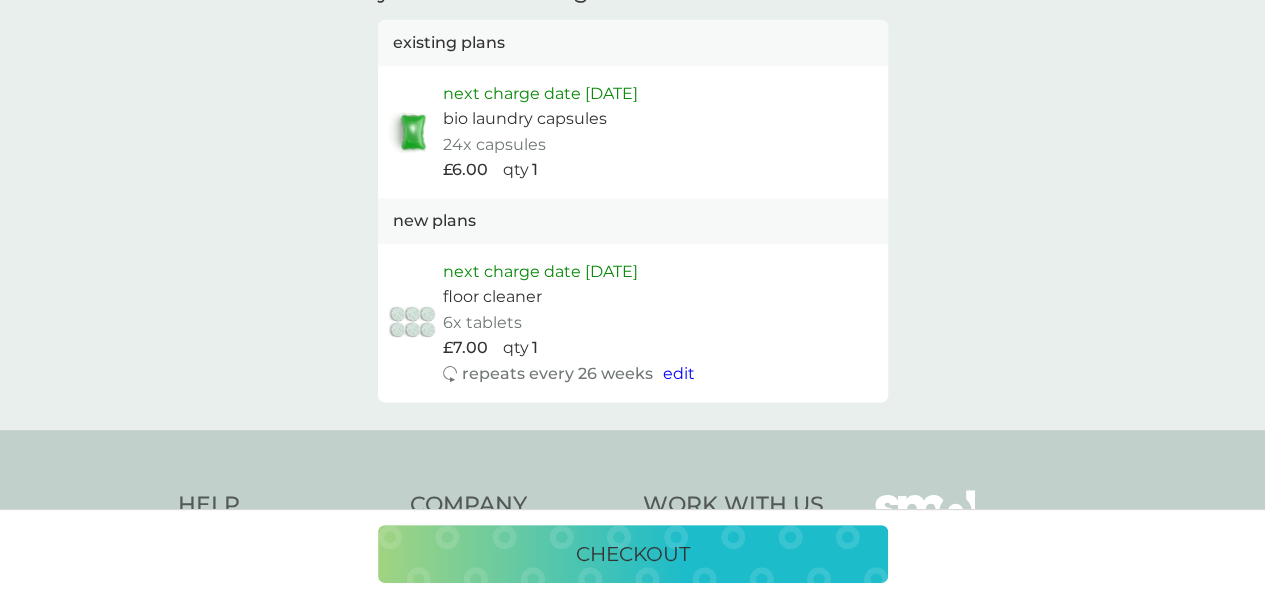 click on "next charge date 10th Feb 2027" at bounding box center [540, 94] 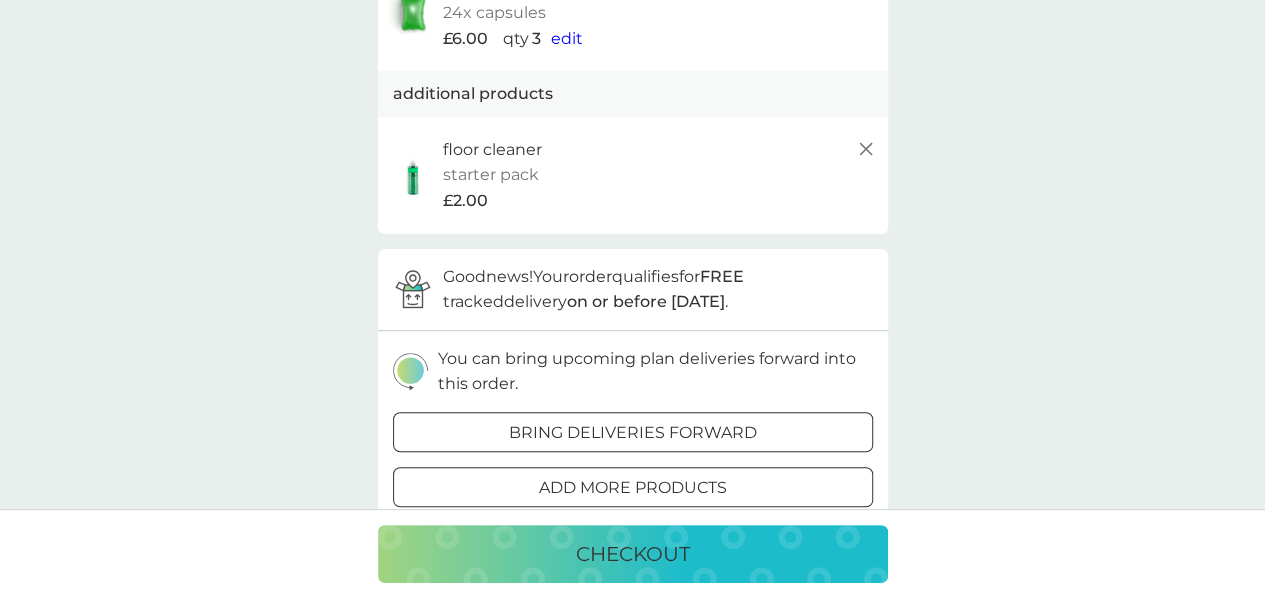 scroll, scrollTop: 6, scrollLeft: 0, axis: vertical 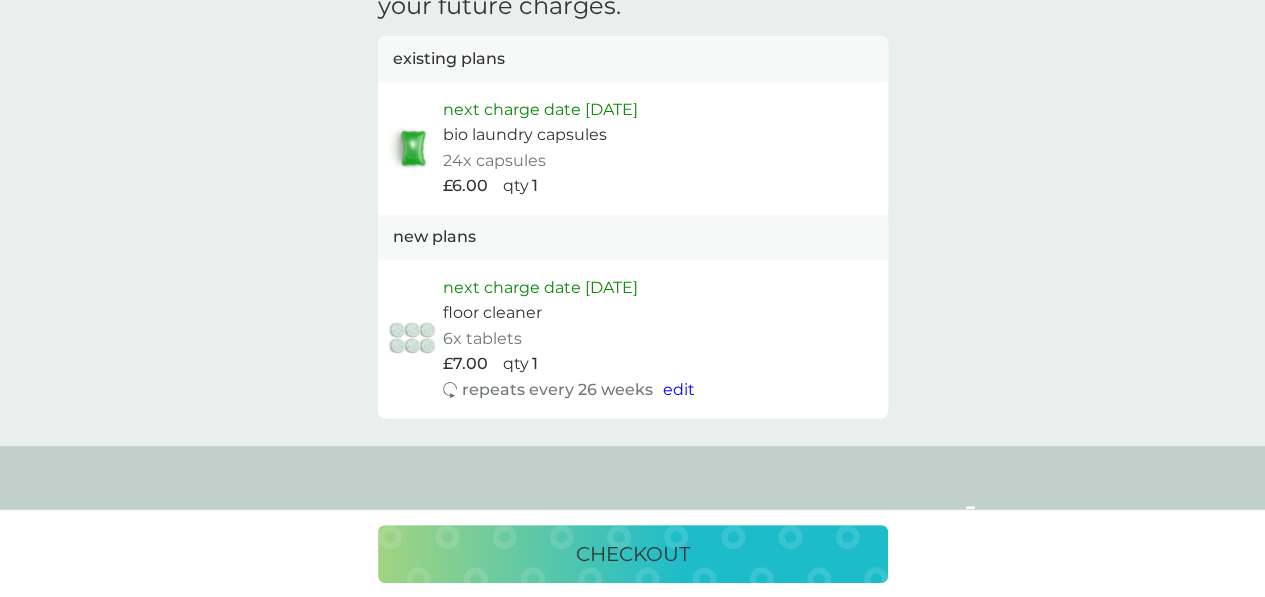 click on "checkout" at bounding box center (633, 554) 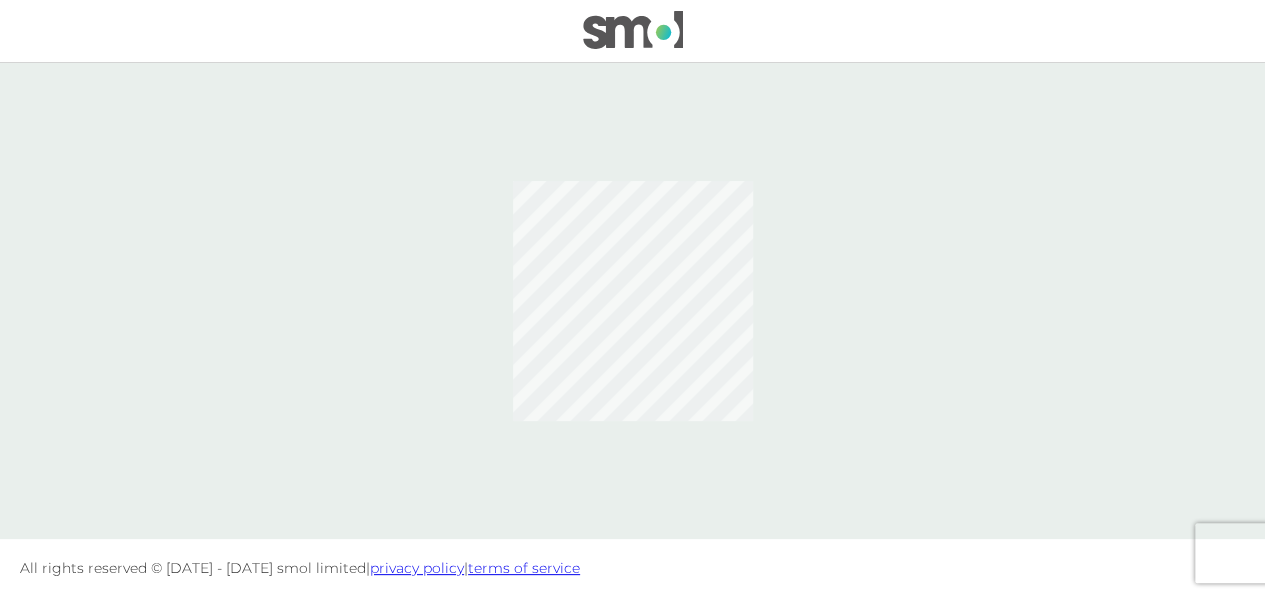 scroll, scrollTop: 0, scrollLeft: 0, axis: both 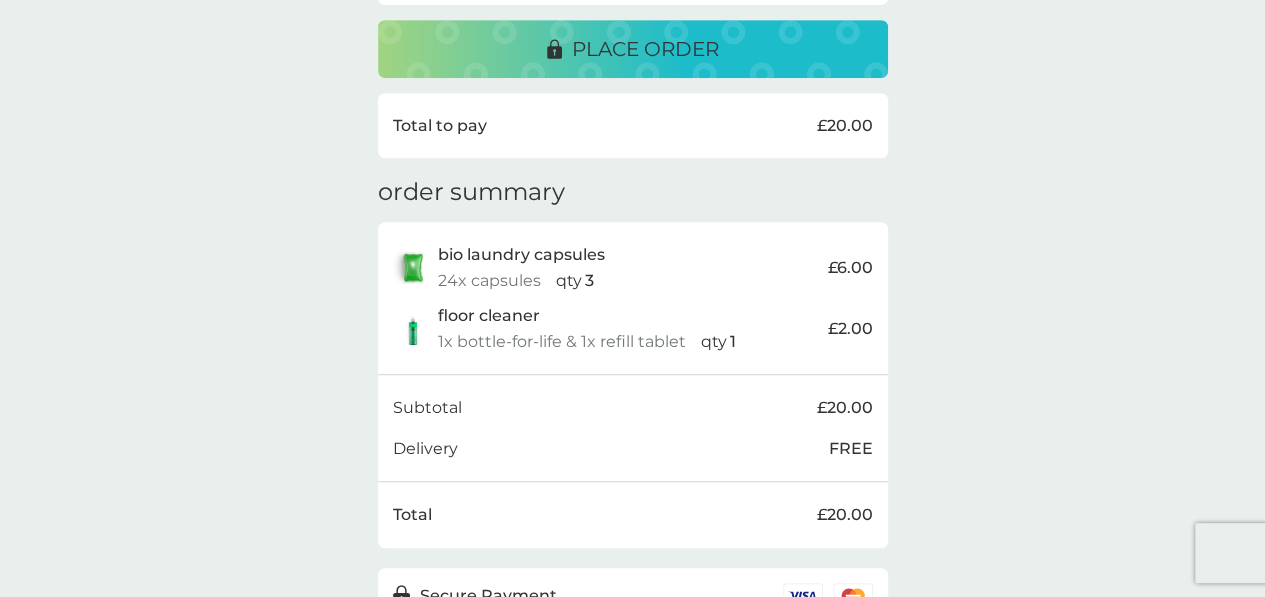 click on "place order" at bounding box center (645, 49) 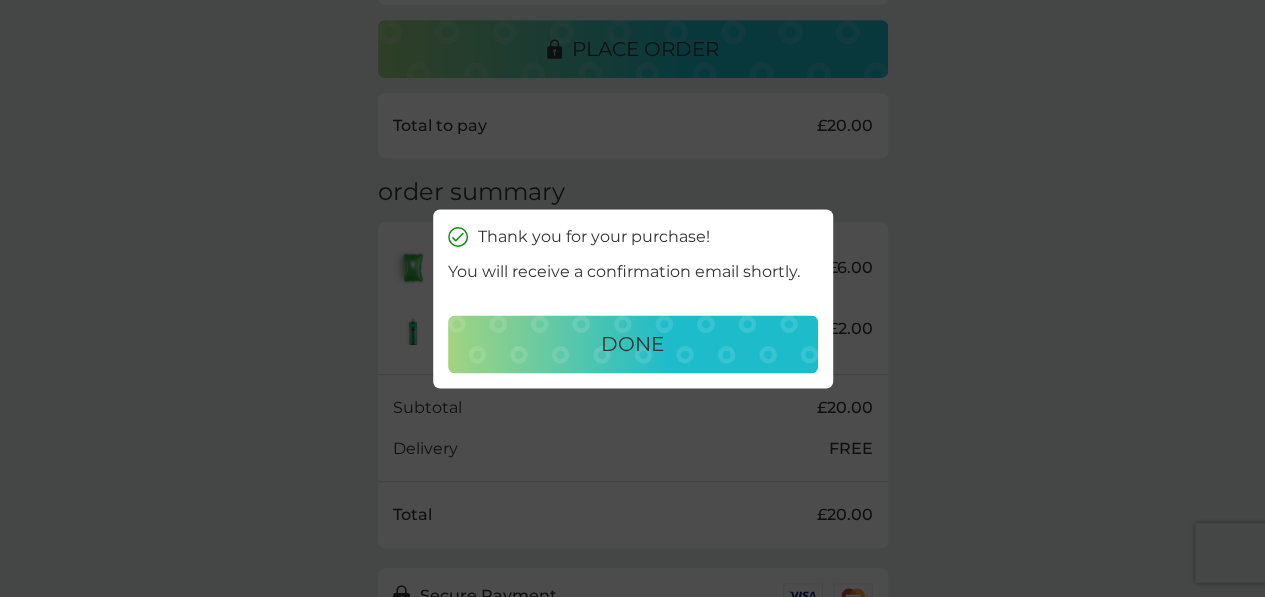 click on "done" at bounding box center [632, 344] 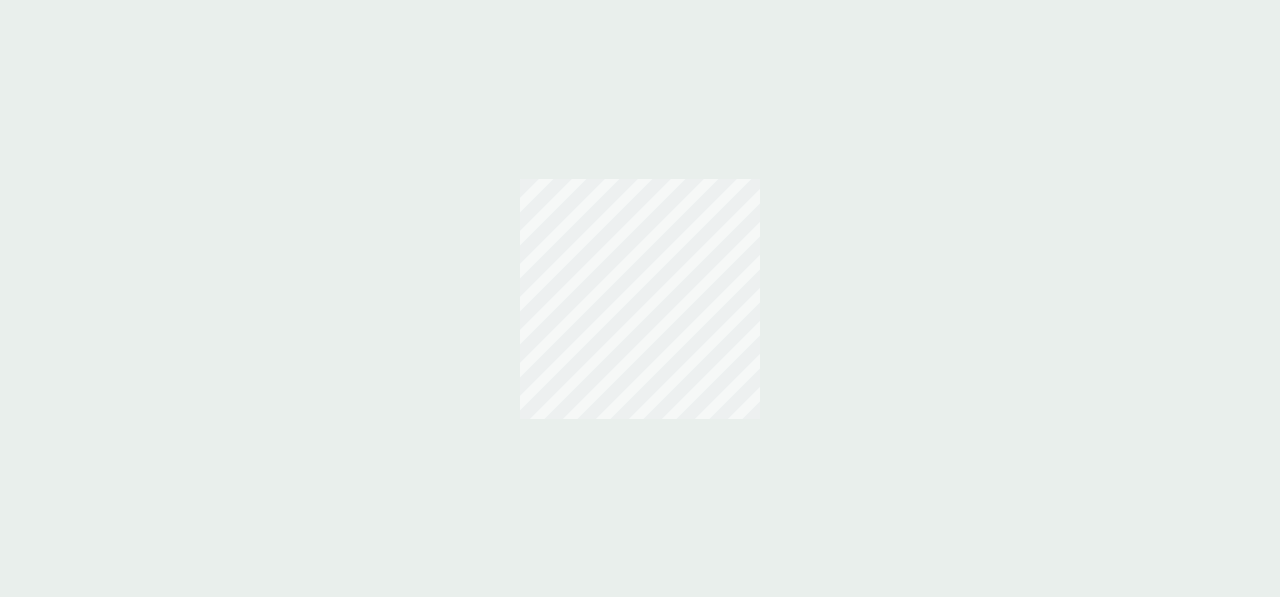 scroll, scrollTop: 0, scrollLeft: 0, axis: both 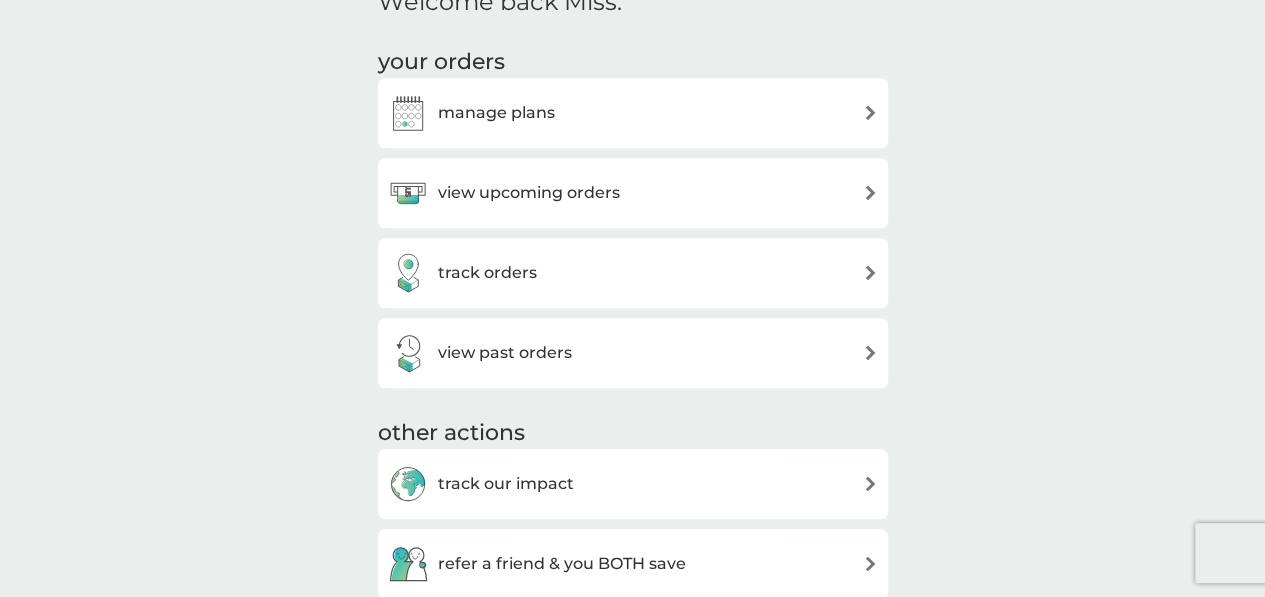 click on "manage plans" at bounding box center (633, 113) 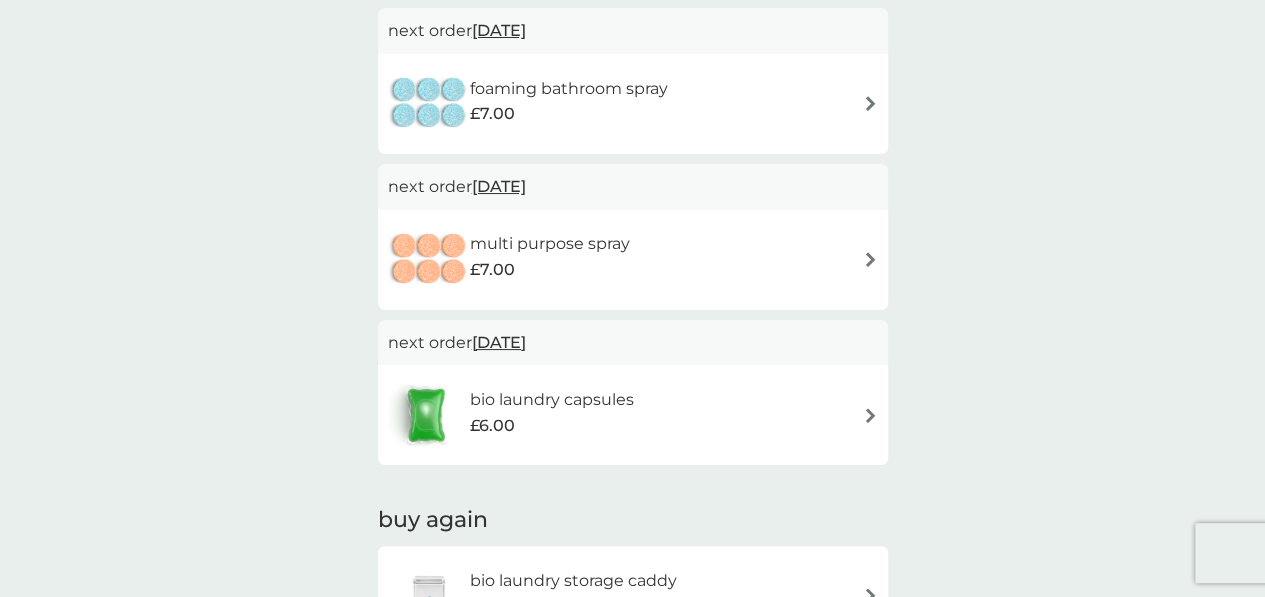 scroll, scrollTop: 0, scrollLeft: 0, axis: both 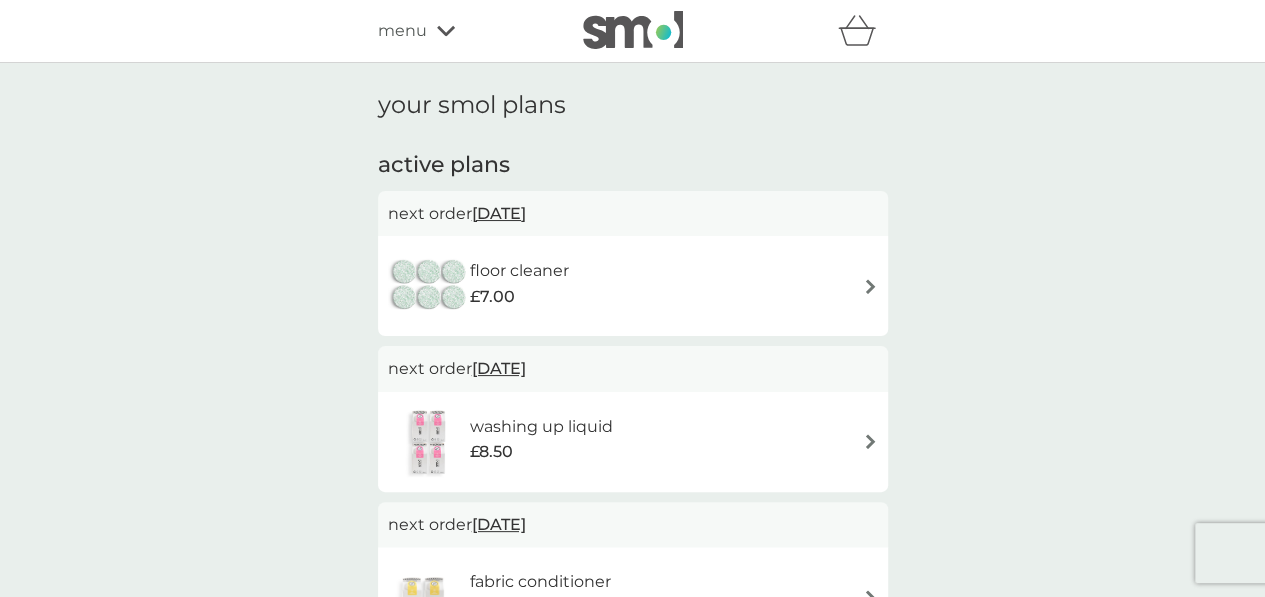 click at bounding box center (870, 286) 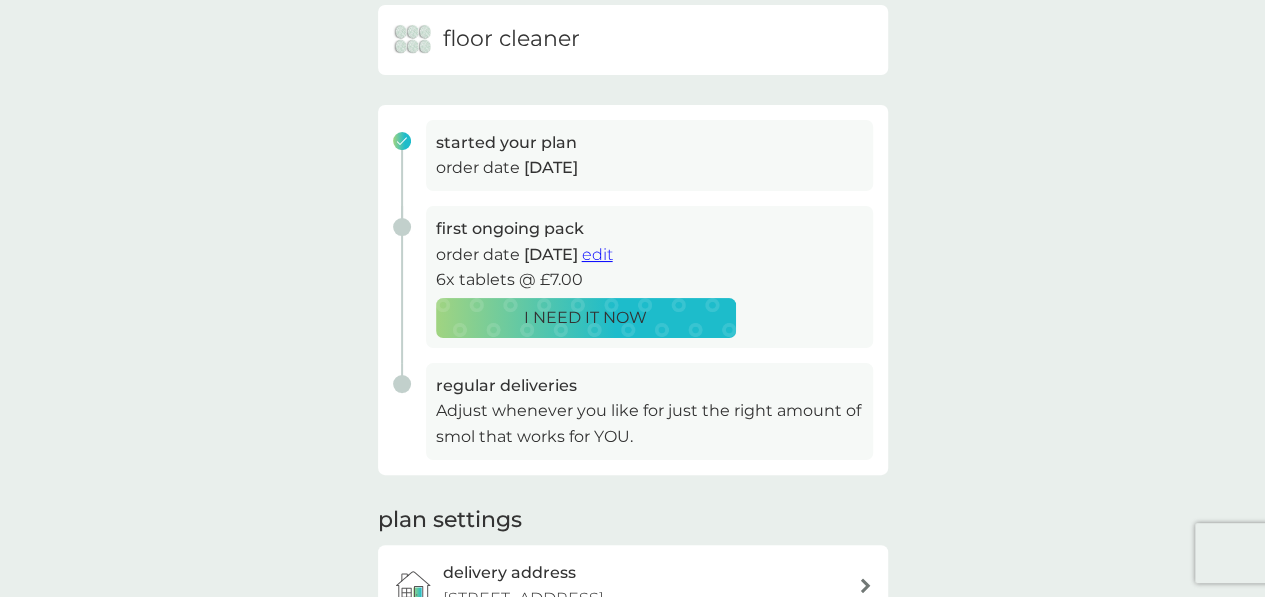 scroll, scrollTop: 293, scrollLeft: 0, axis: vertical 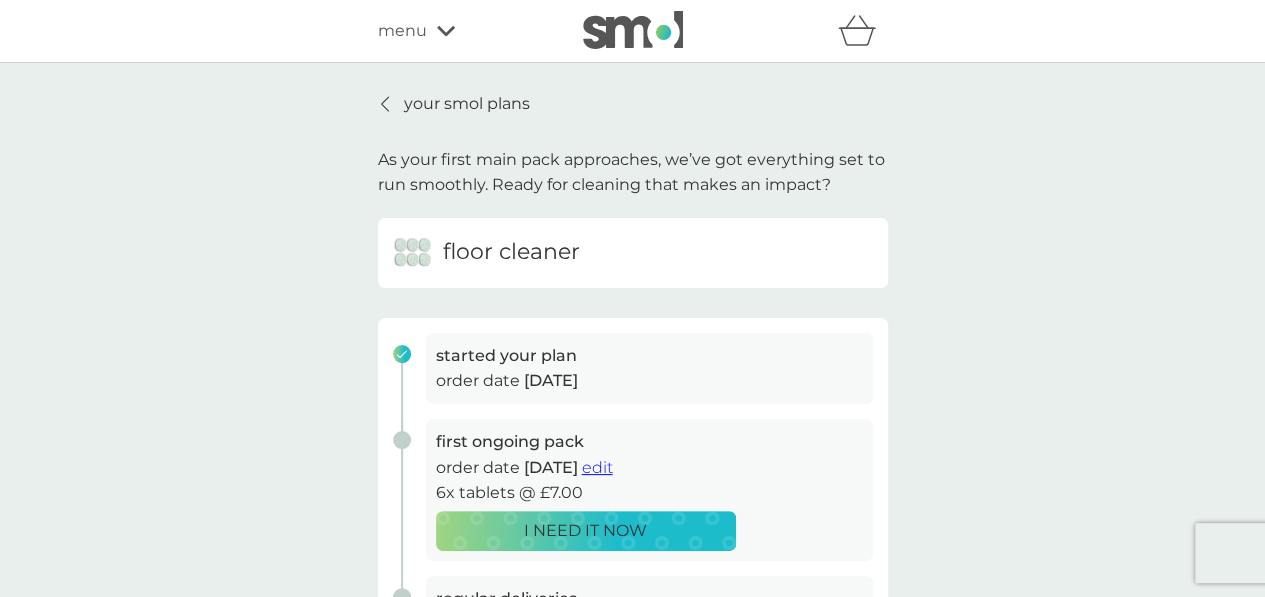 click on "edit" at bounding box center [597, 467] 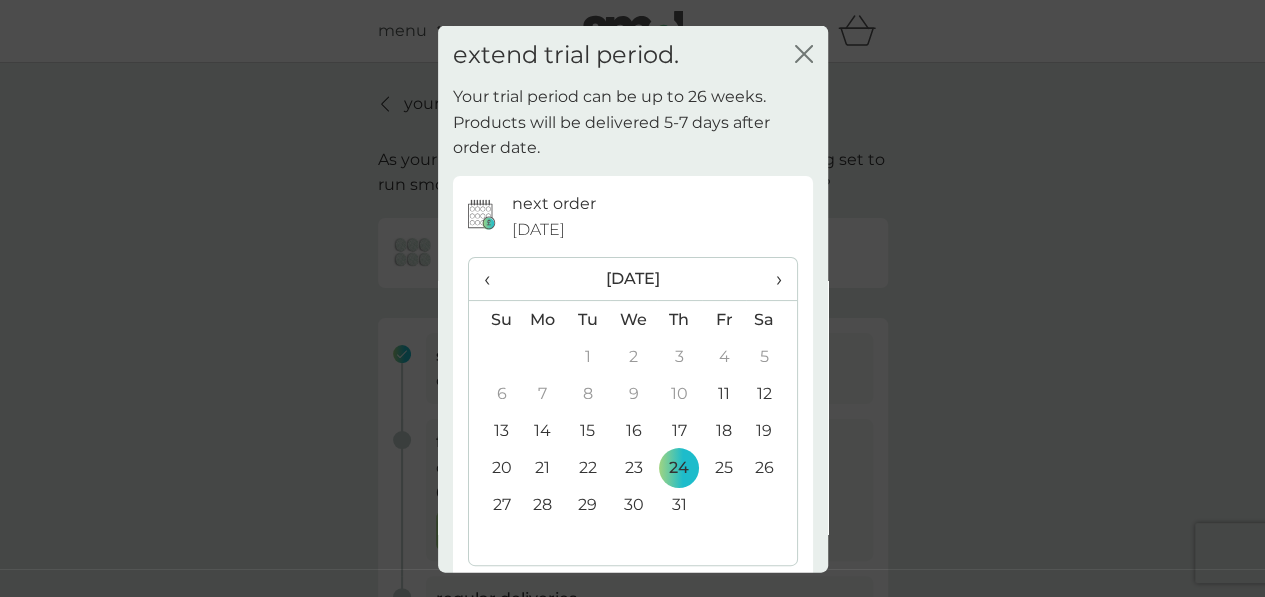 click on "›" at bounding box center (771, 279) 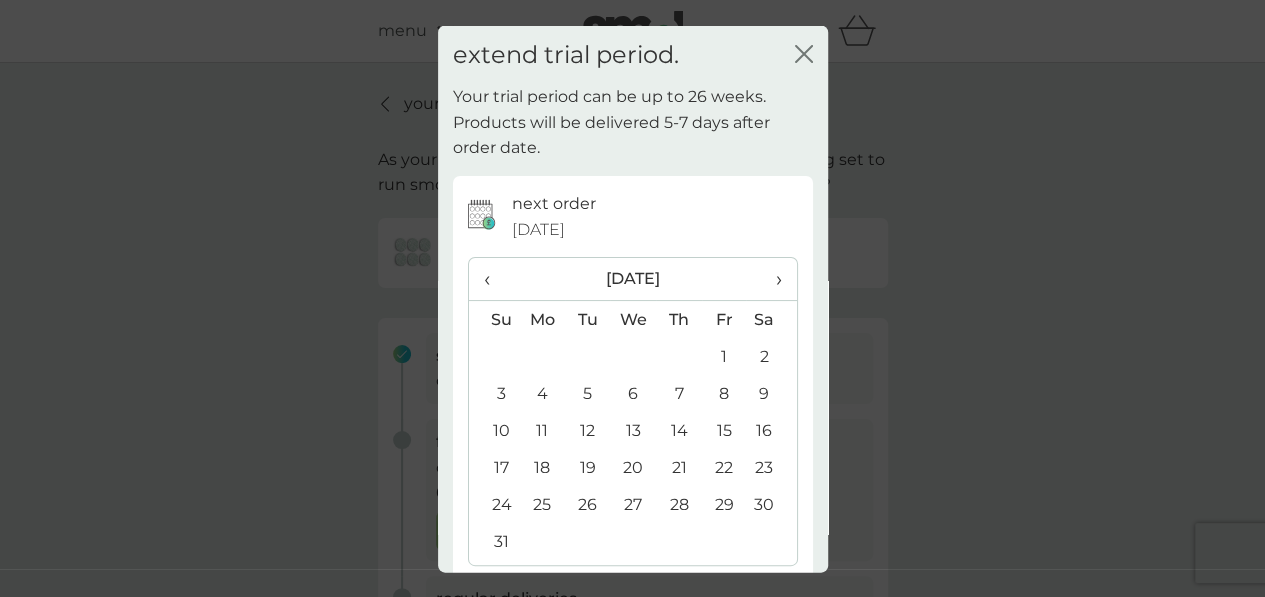 click on "›" at bounding box center [771, 279] 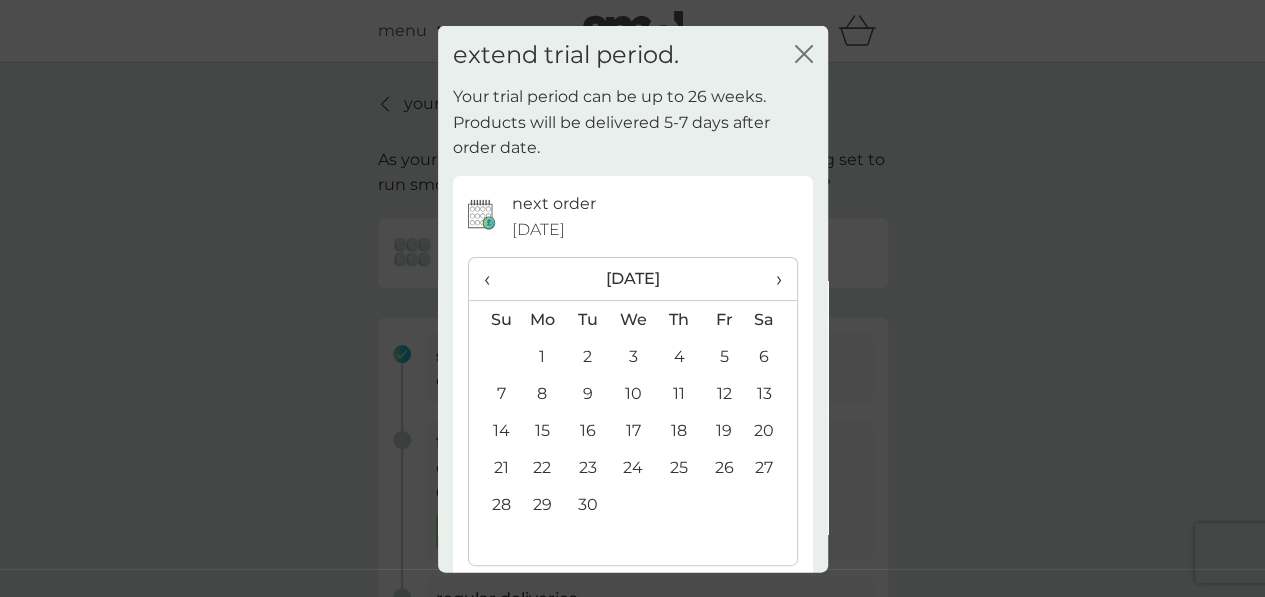 click on "›" at bounding box center (771, 279) 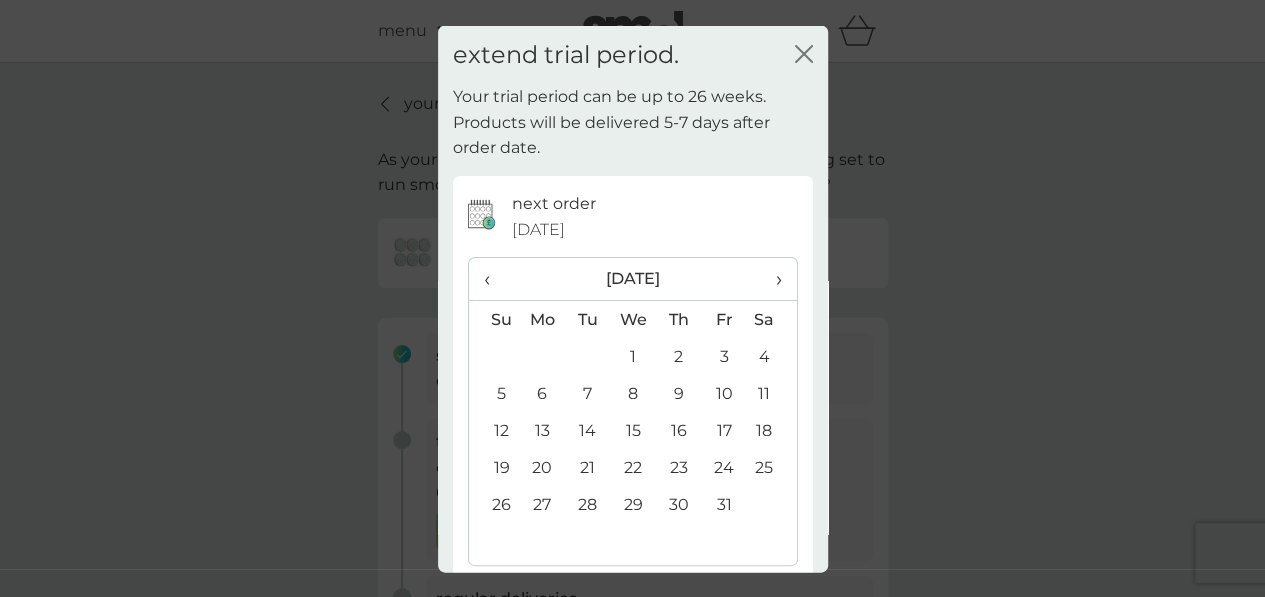 click on "10" at bounding box center (723, 393) 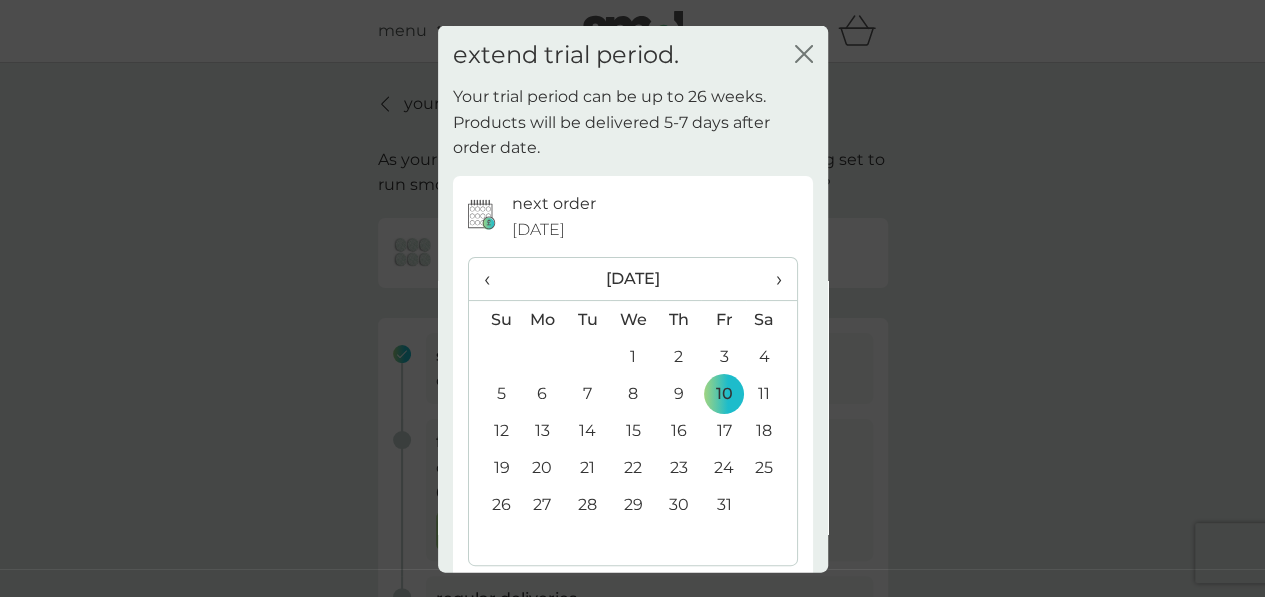 scroll, scrollTop: 95, scrollLeft: 0, axis: vertical 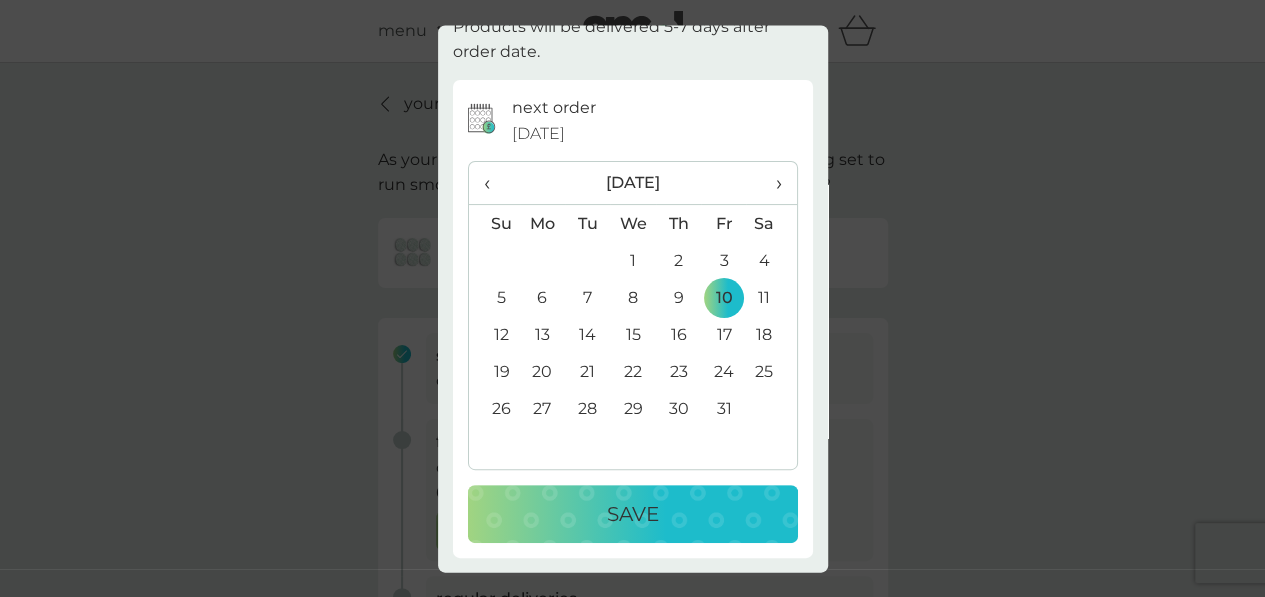 click on "Save" at bounding box center (633, 515) 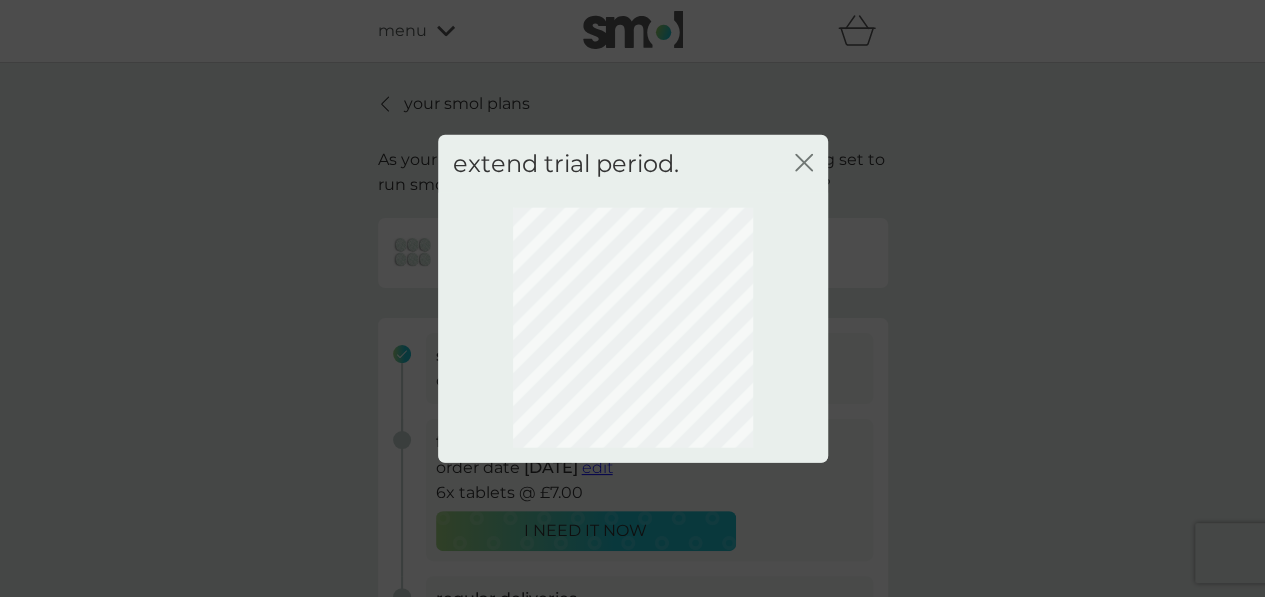 scroll, scrollTop: 0, scrollLeft: 0, axis: both 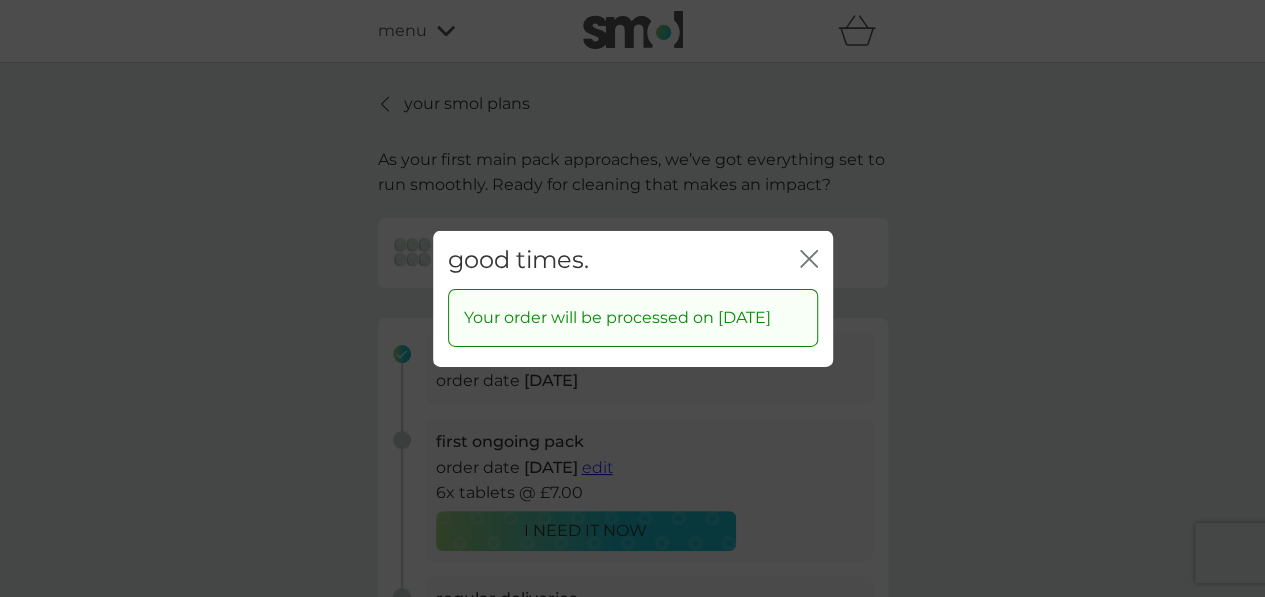 click on "good times. close" at bounding box center [633, 259] 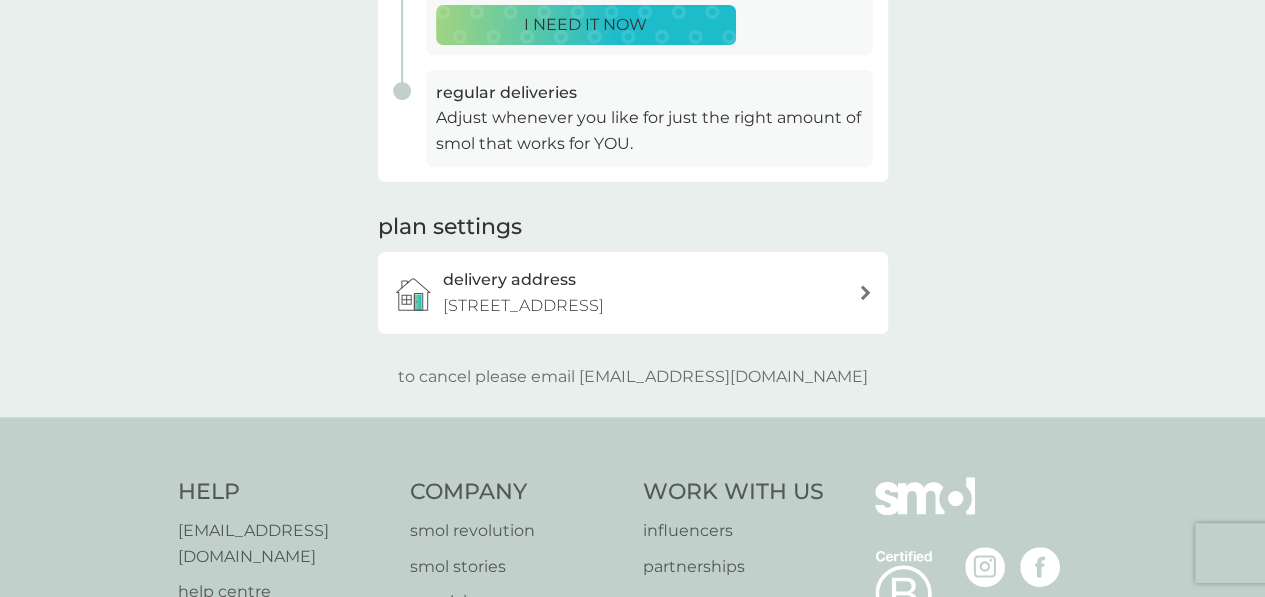 scroll, scrollTop: 0, scrollLeft: 0, axis: both 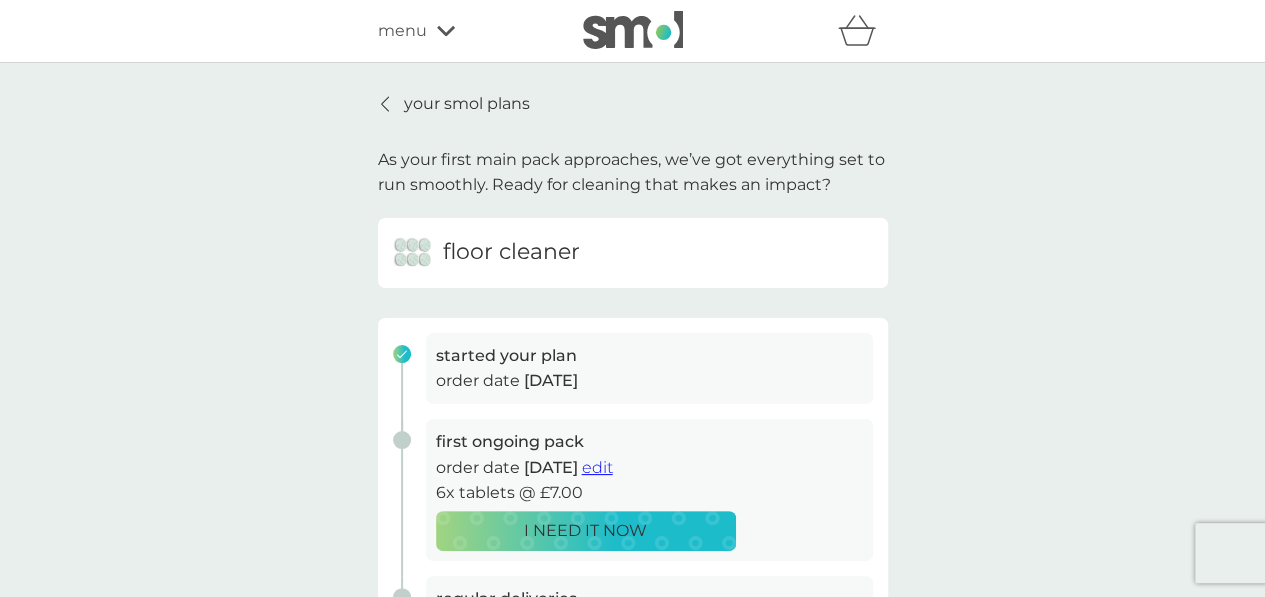 click on "your smol plans" at bounding box center (467, 104) 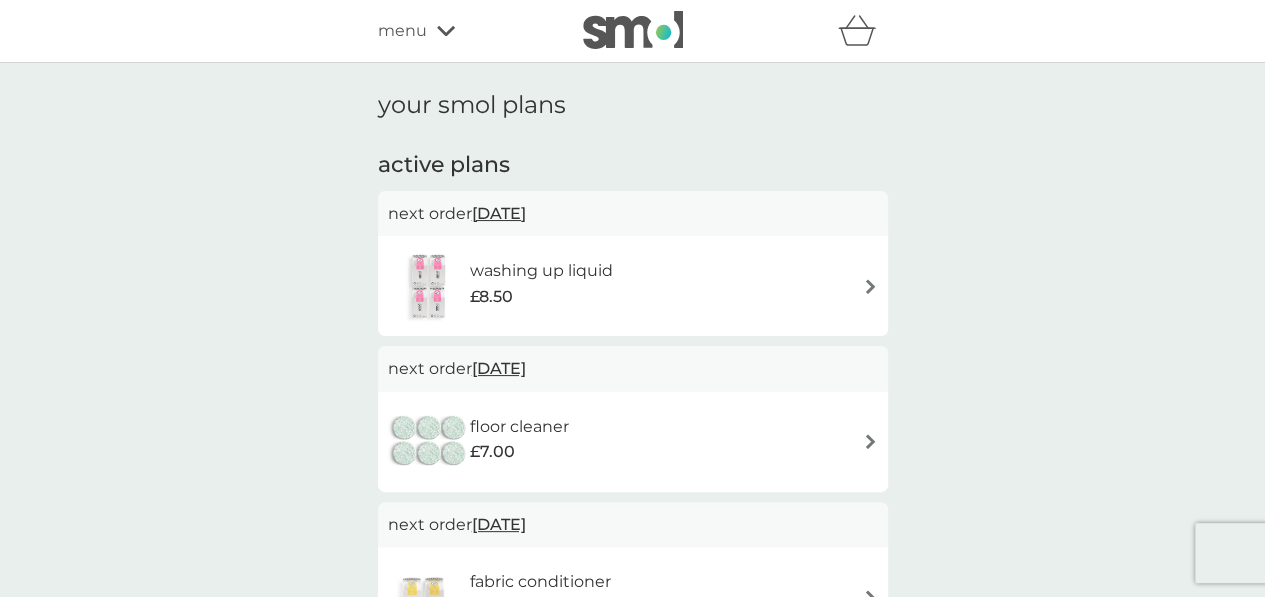click at bounding box center [870, 286] 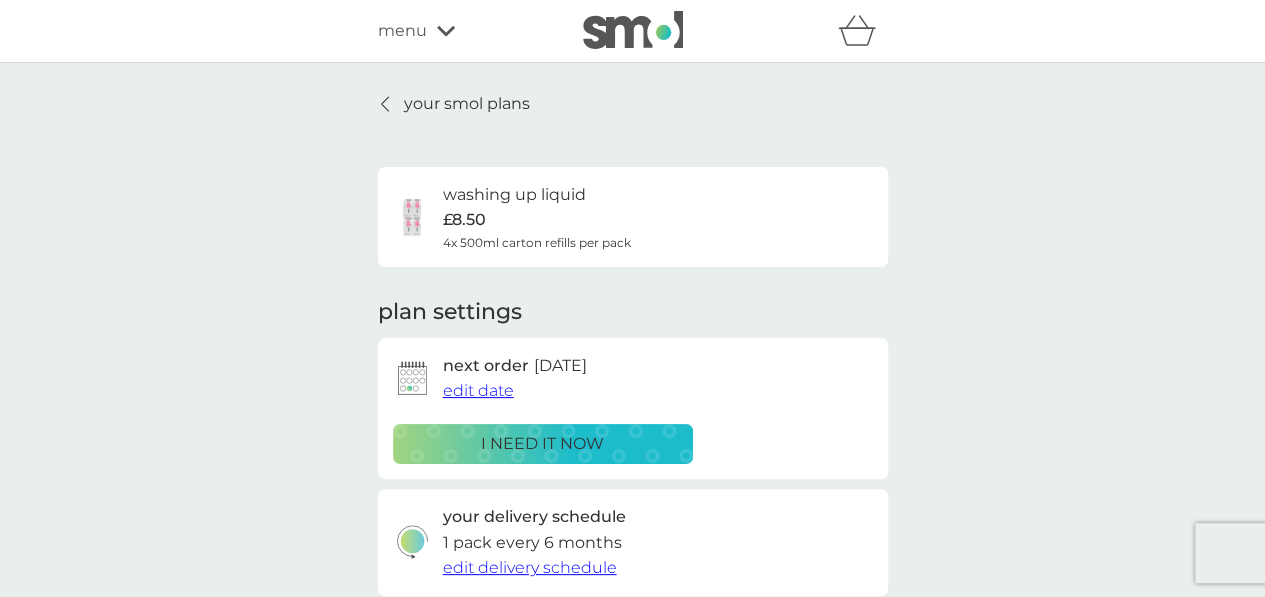 click on "your smol plans" at bounding box center (467, 104) 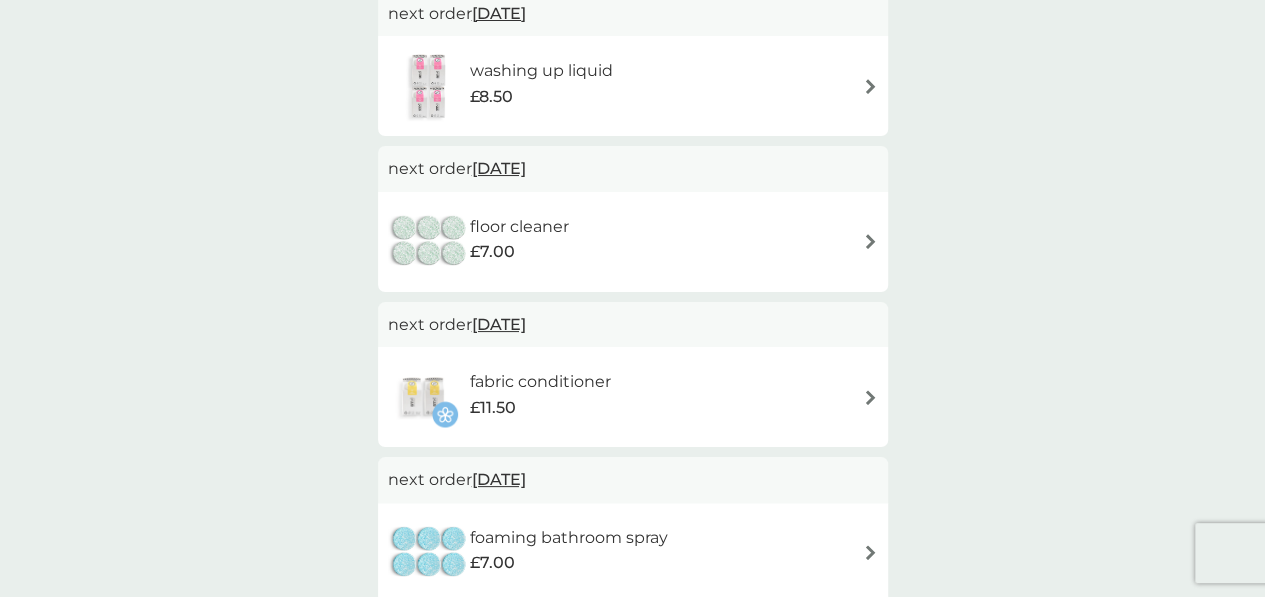 scroll, scrollTop: 253, scrollLeft: 0, axis: vertical 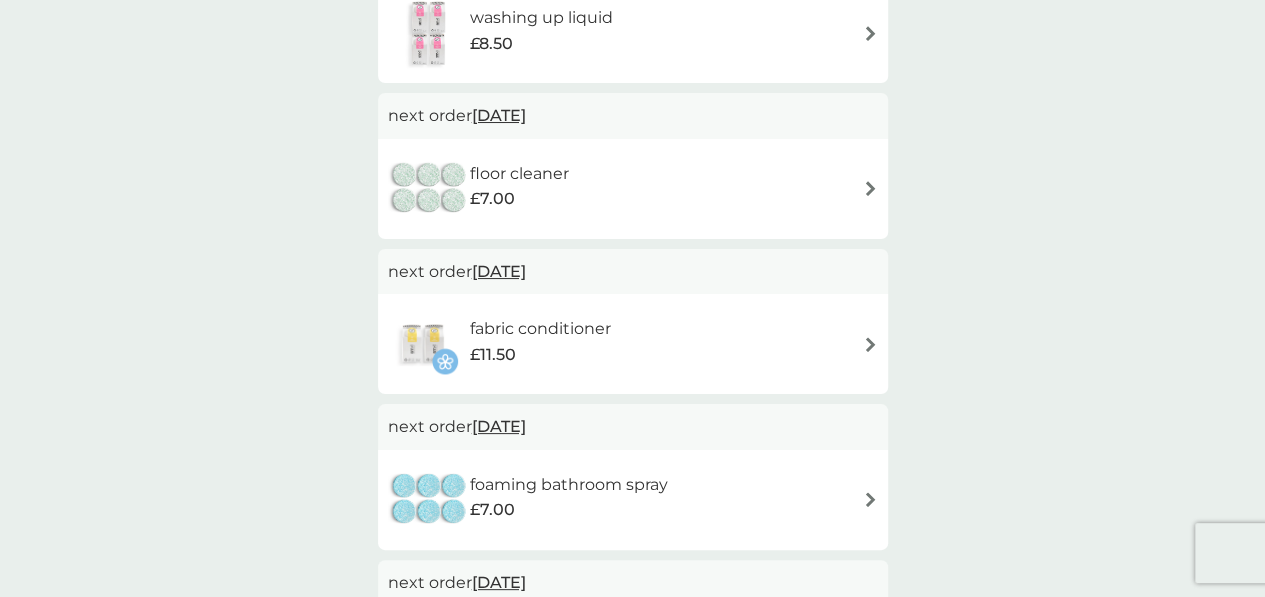 click at bounding box center (870, 344) 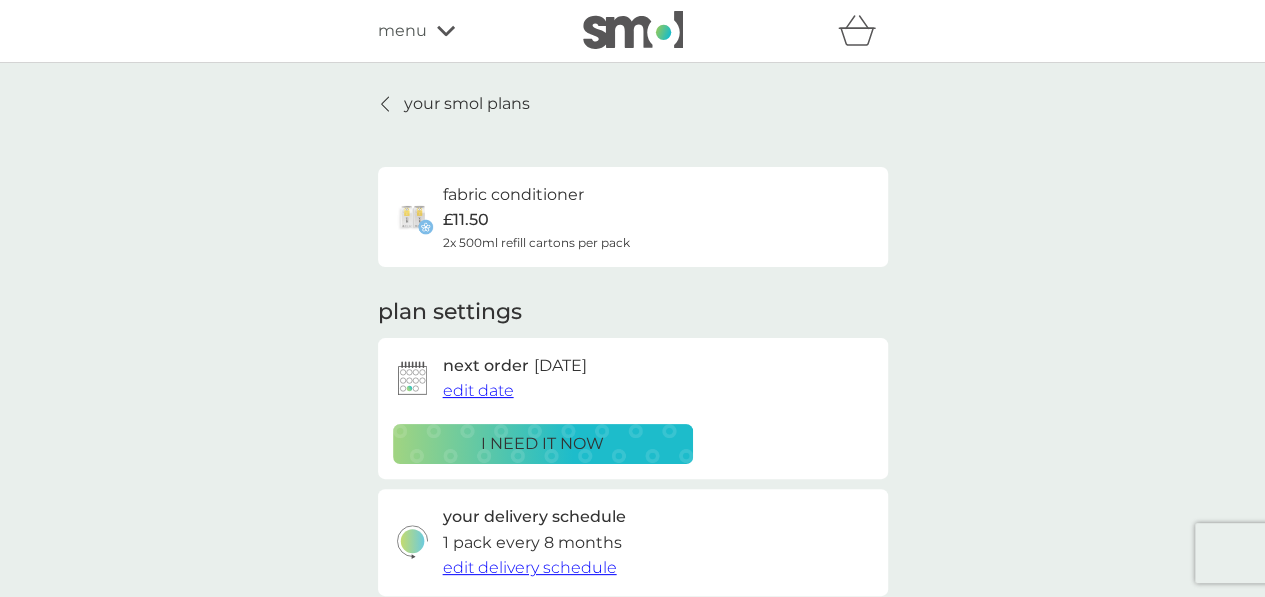 click on "edit delivery schedule" at bounding box center (530, 567) 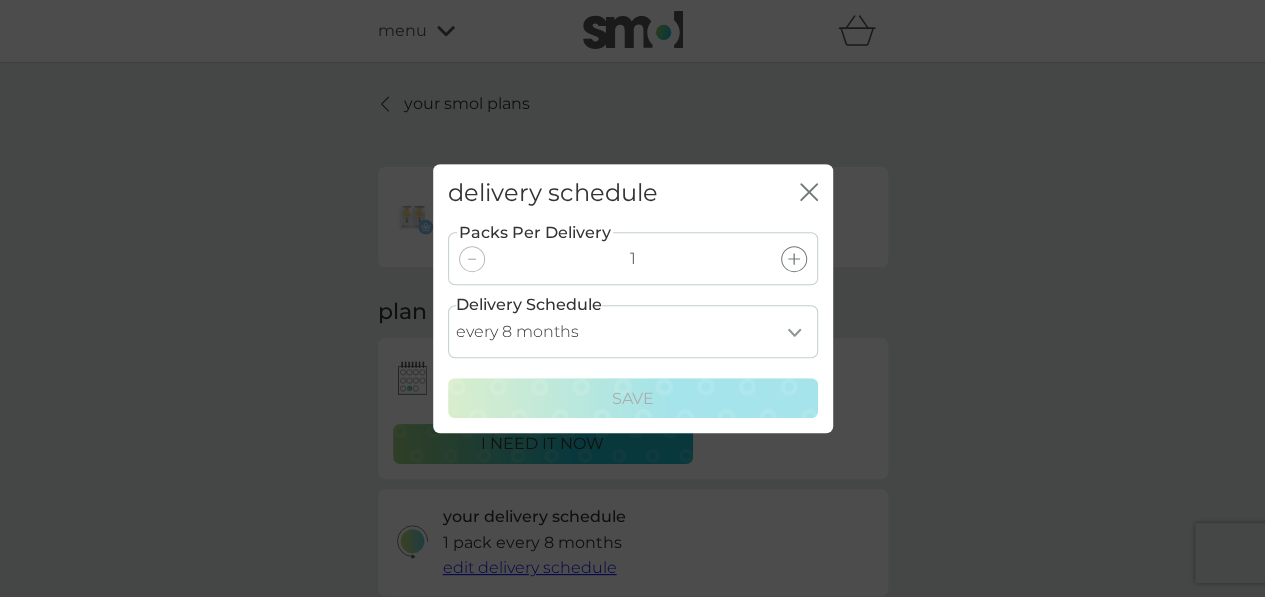 click at bounding box center [794, 259] 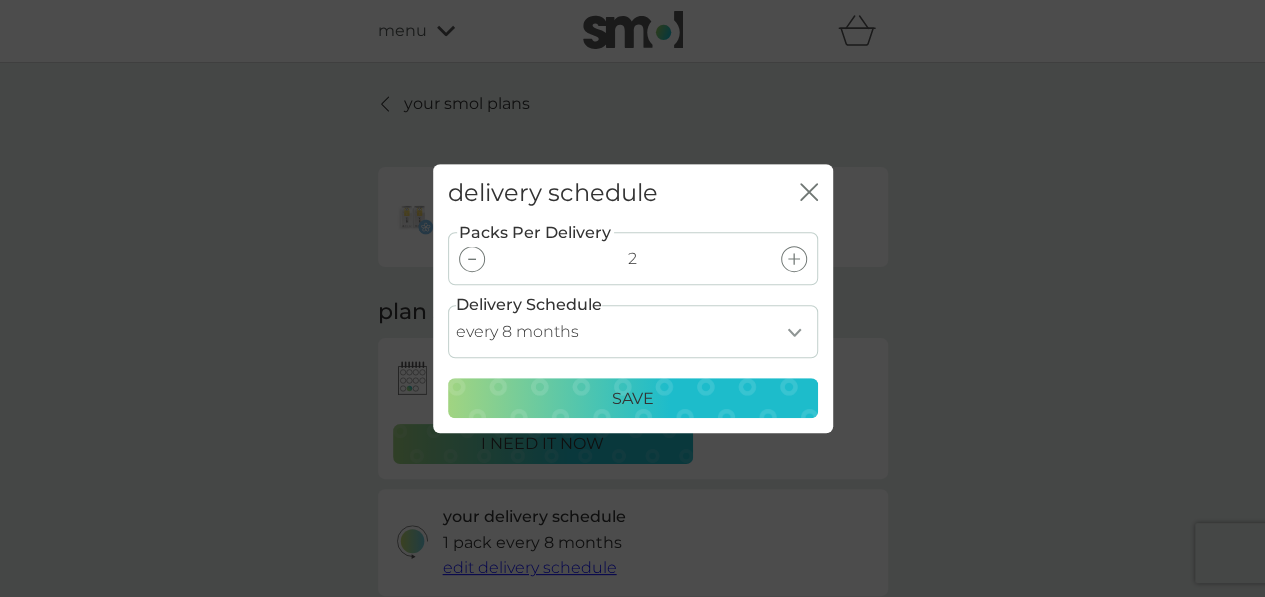 click on "every 1 month every 2 months every 3 months every 4 months every 5 months every 6 months every 7 months every 8 months" at bounding box center (633, 331) 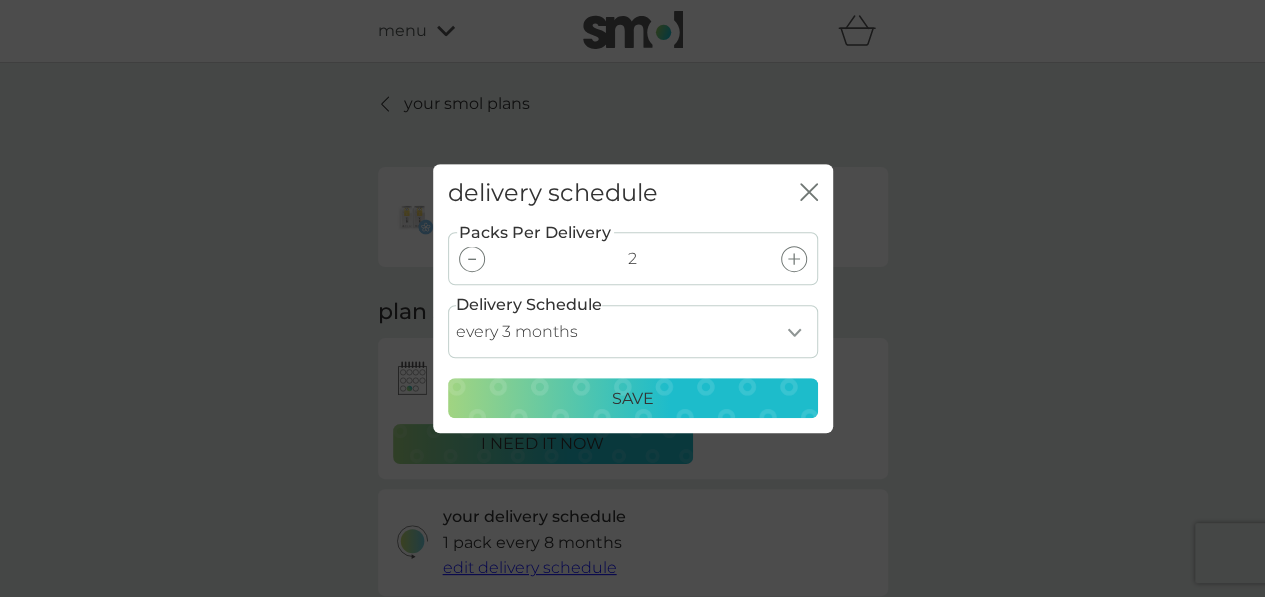 click on "every 1 month every 2 months every 3 months every 4 months every 5 months every 6 months every 7 months every 8 months" at bounding box center [633, 331] 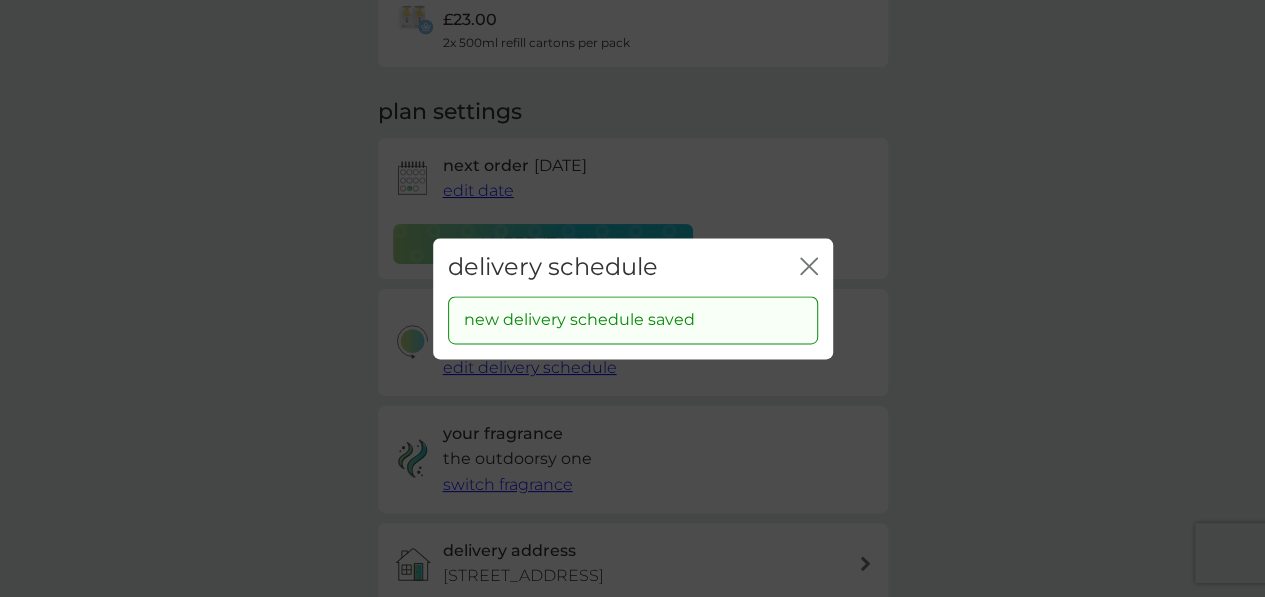 scroll, scrollTop: 266, scrollLeft: 0, axis: vertical 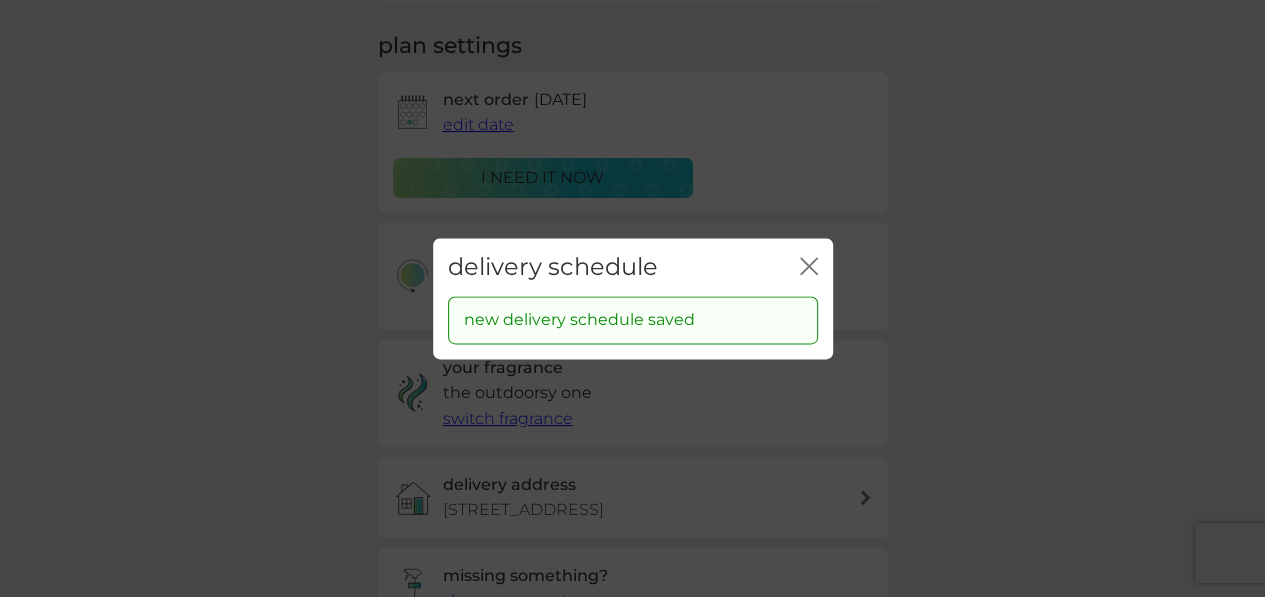 click on "close" 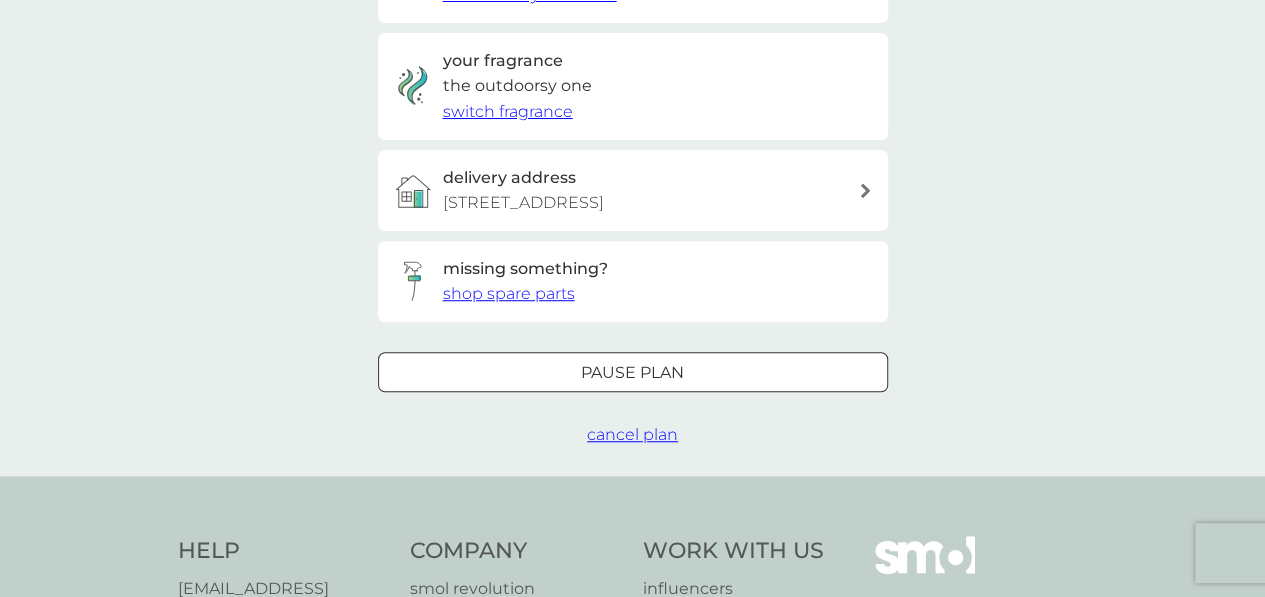 scroll, scrollTop: 613, scrollLeft: 0, axis: vertical 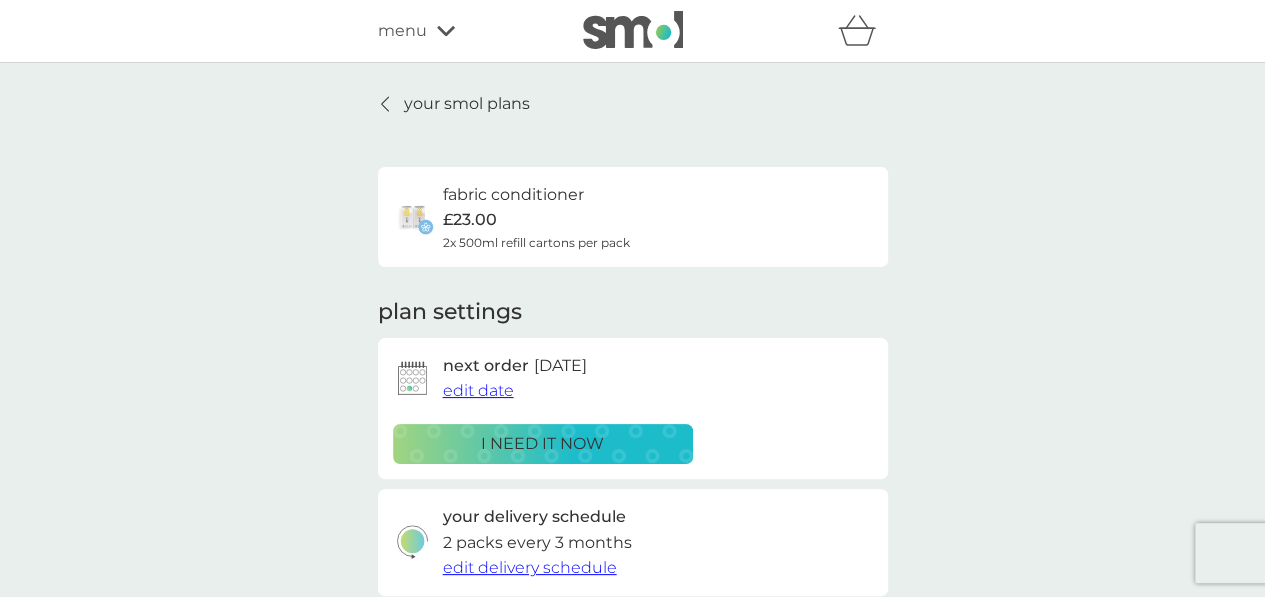 click on "your smol plans" at bounding box center (467, 104) 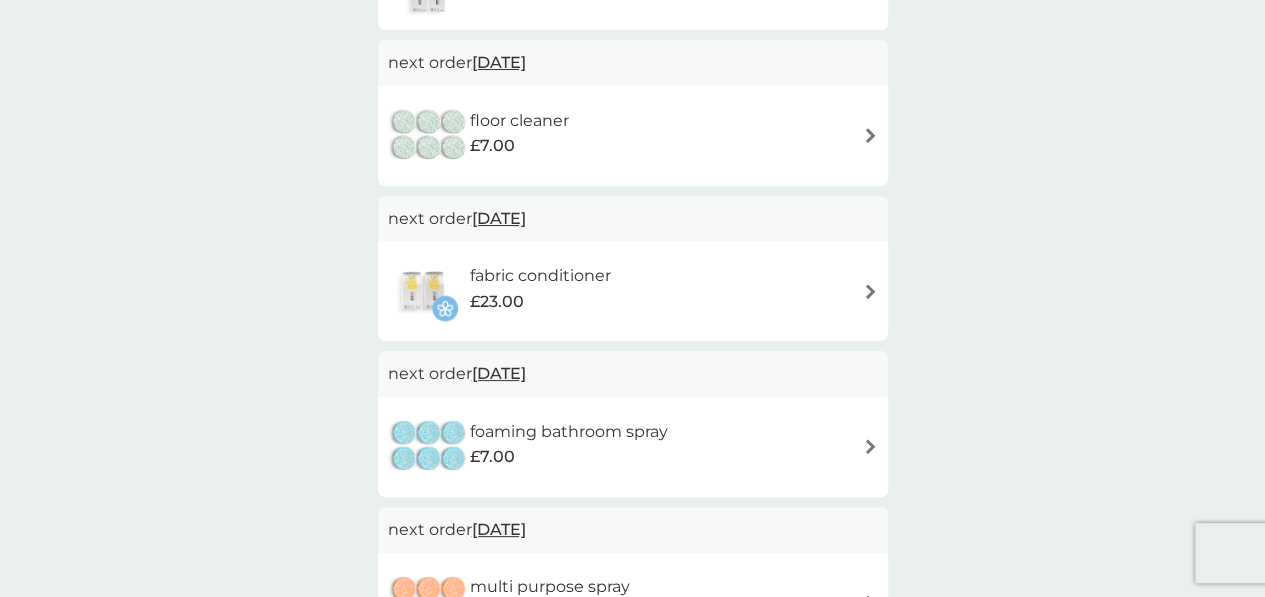 scroll, scrollTop: 320, scrollLeft: 0, axis: vertical 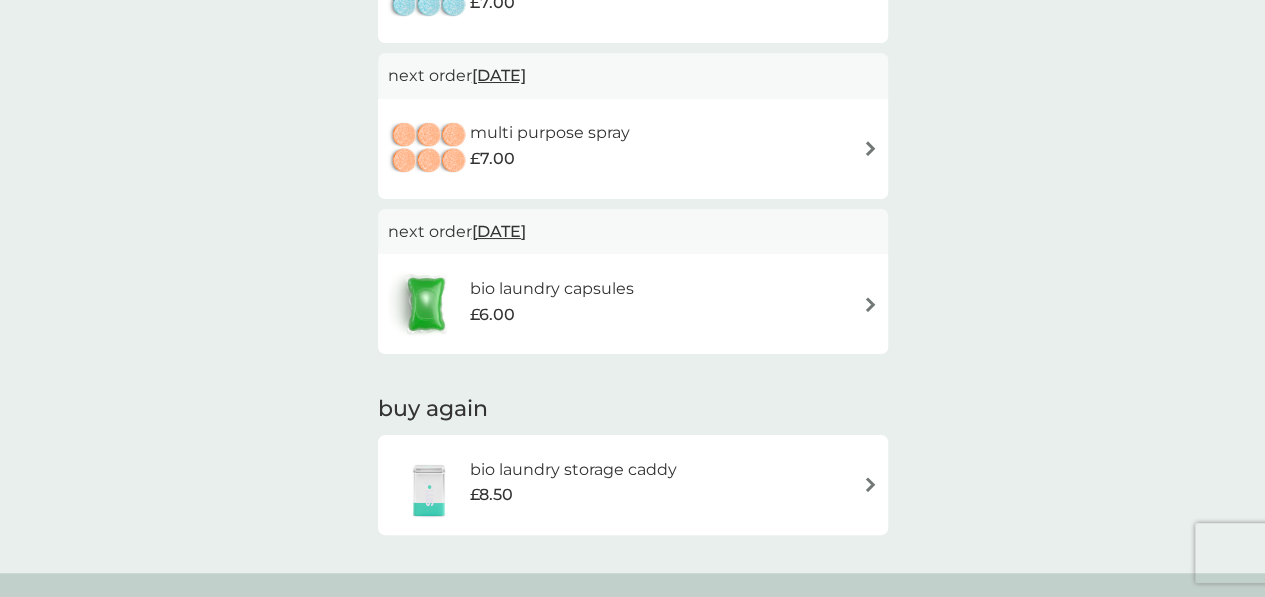 click on "bio laundry capsules £6.00" at bounding box center [633, 304] 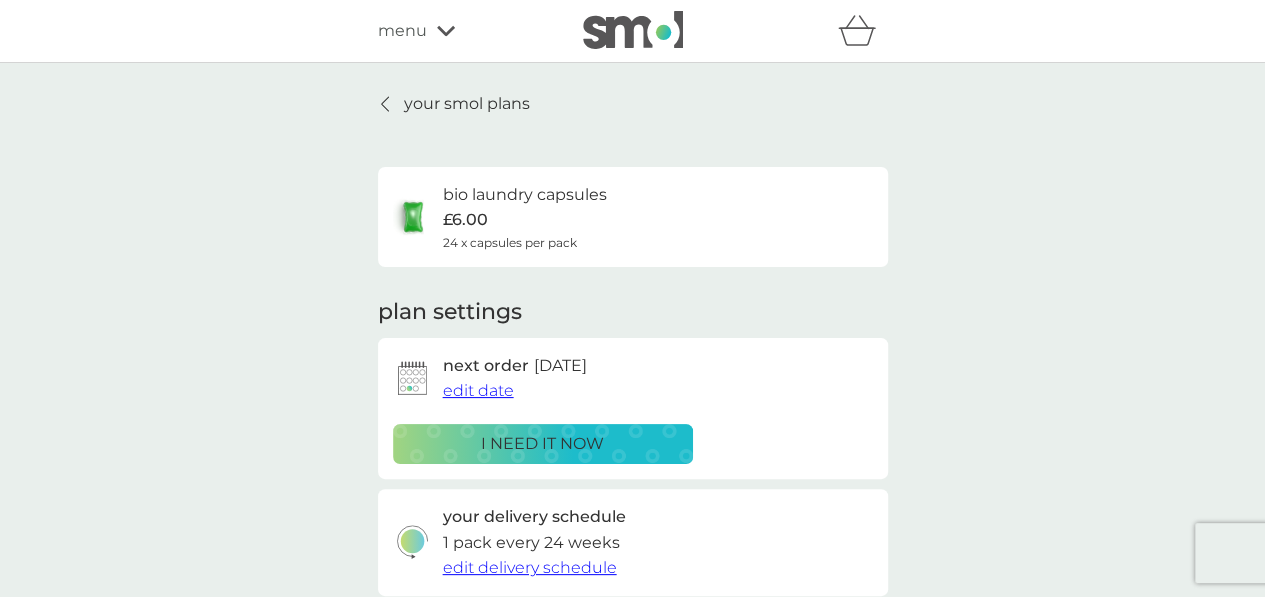 click on "edit delivery schedule" at bounding box center [530, 567] 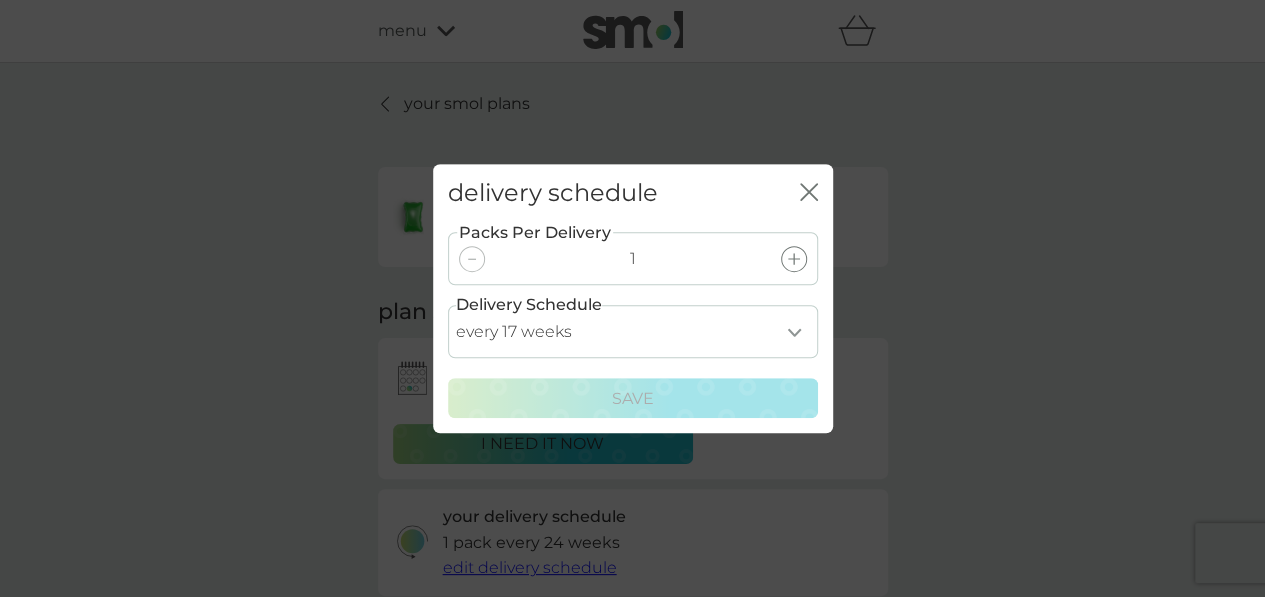 click at bounding box center (794, 259) 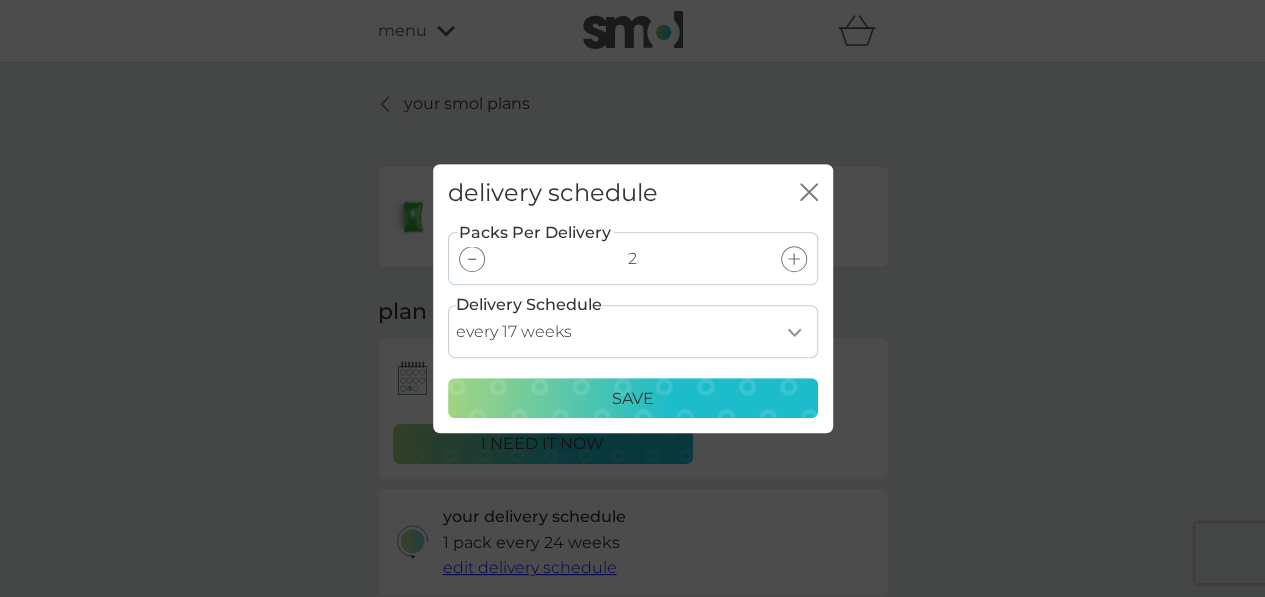 click on "every 1 week every 2 weeks every 3 weeks every 4 weeks every 5 weeks every 6 weeks every 7 weeks every 8 weeks every 9 weeks every 10 weeks every 11 weeks every 12 weeks every 13 weeks every 14 weeks every 15 weeks every 16 weeks every 17 weeks" at bounding box center [633, 331] 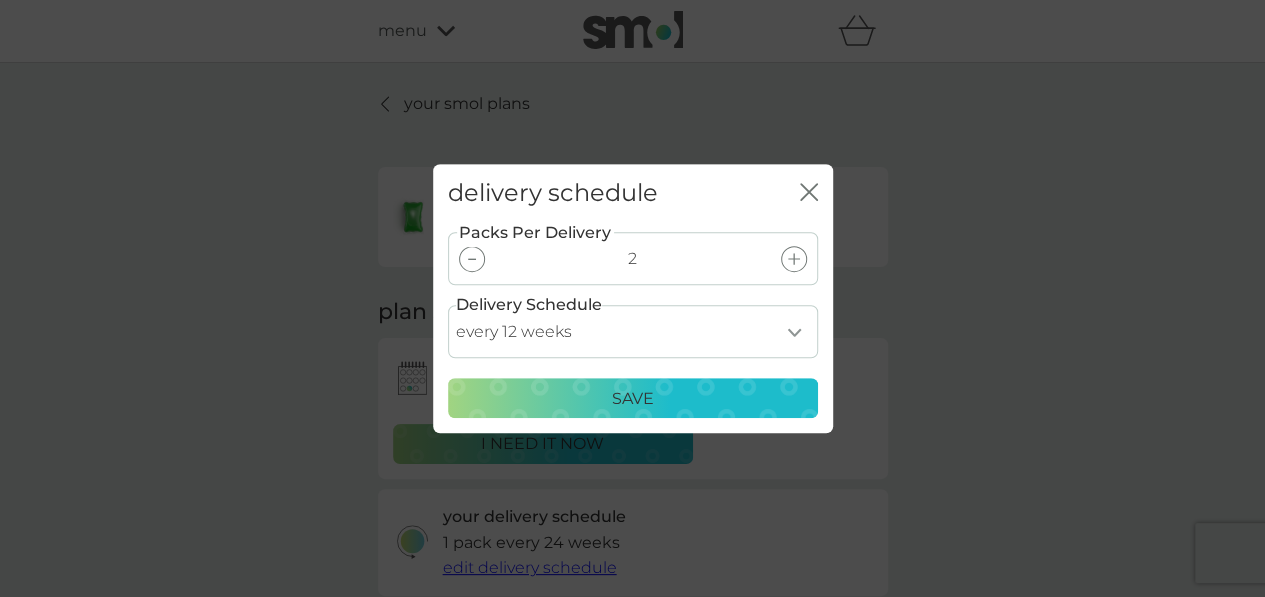 click on "every 1 week every 2 weeks every 3 weeks every 4 weeks every 5 weeks every 6 weeks every 7 weeks every 8 weeks every 9 weeks every 10 weeks every 11 weeks every 12 weeks every 13 weeks every 14 weeks every 15 weeks every 16 weeks every 17 weeks" at bounding box center [633, 331] 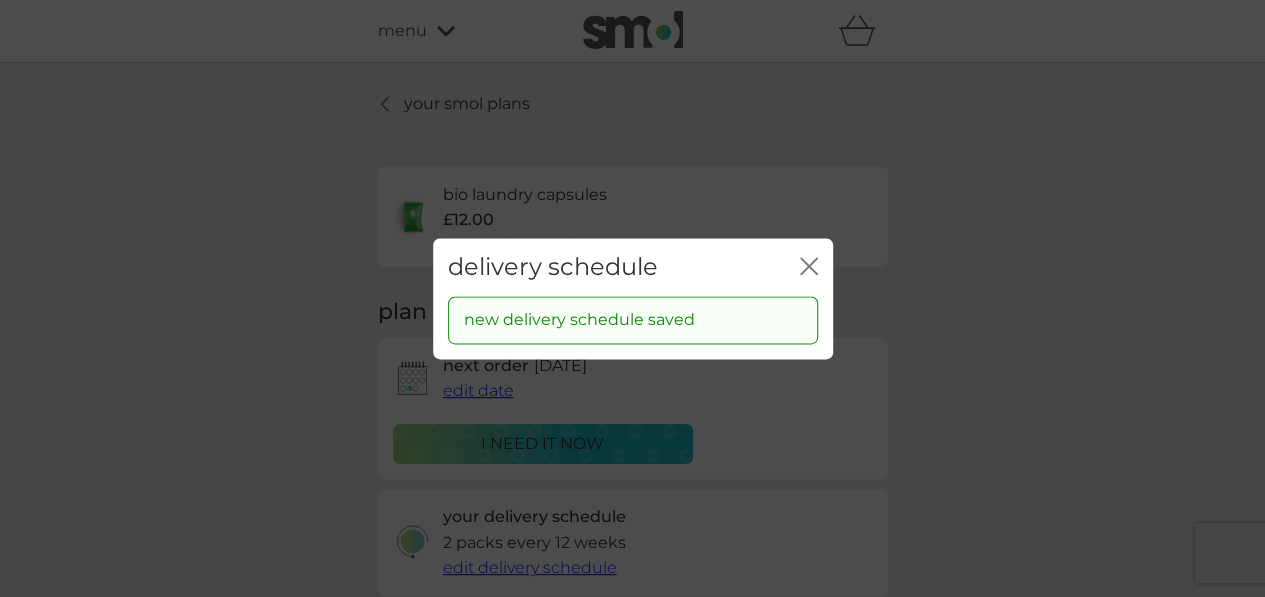 click on "close" 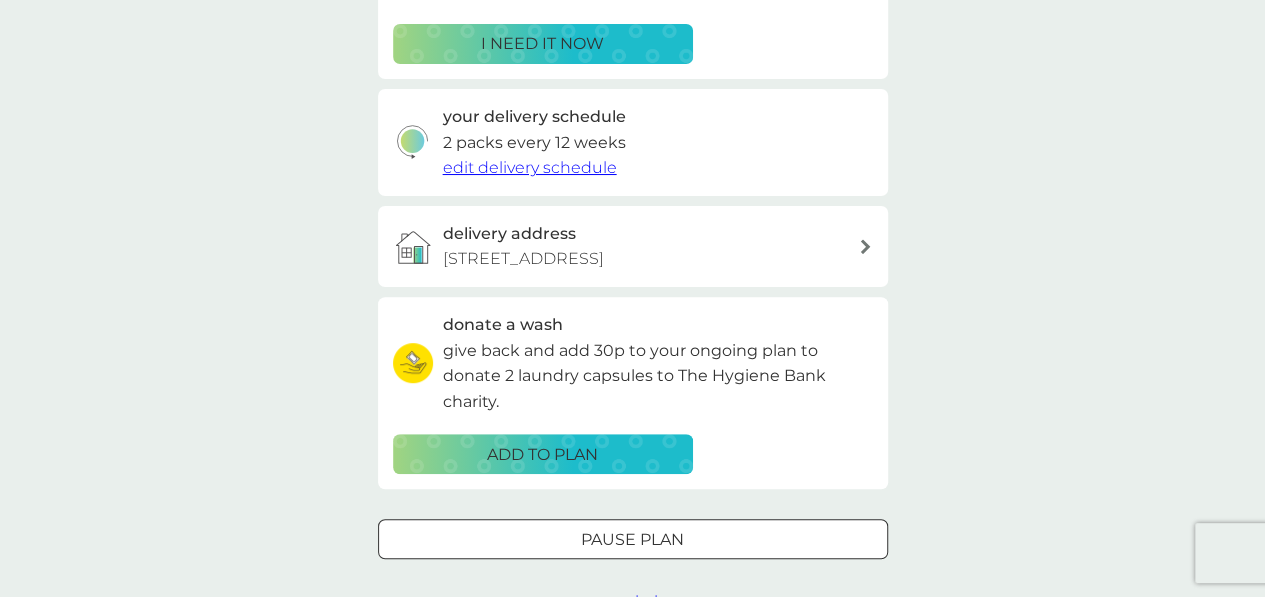 scroll, scrollTop: 466, scrollLeft: 0, axis: vertical 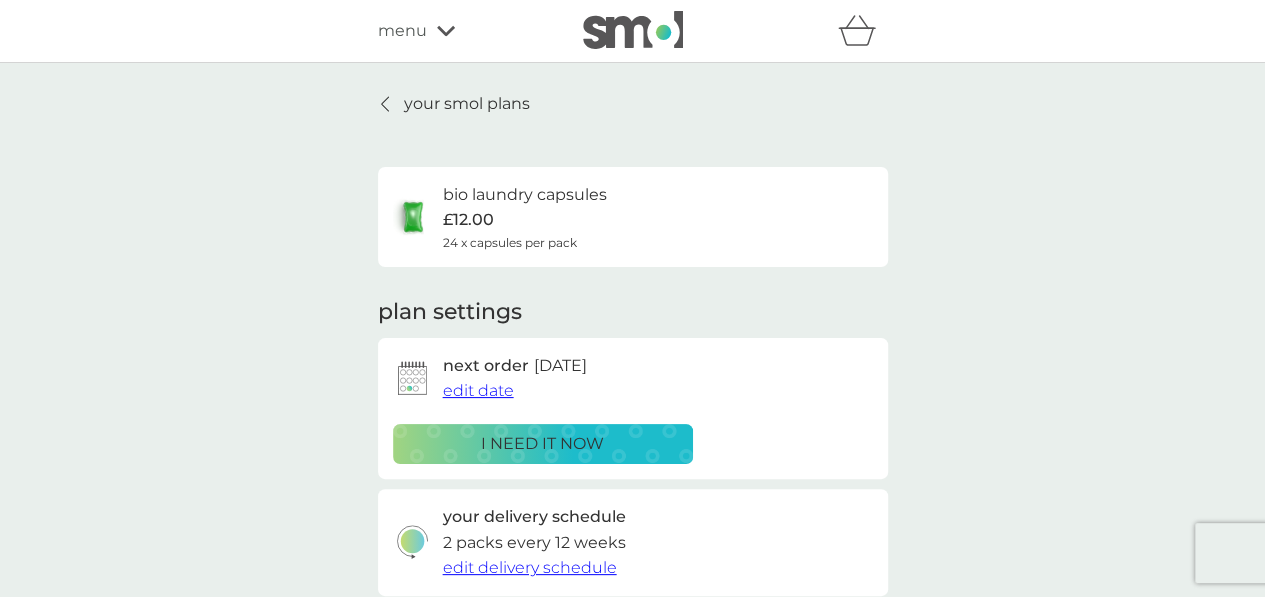 click 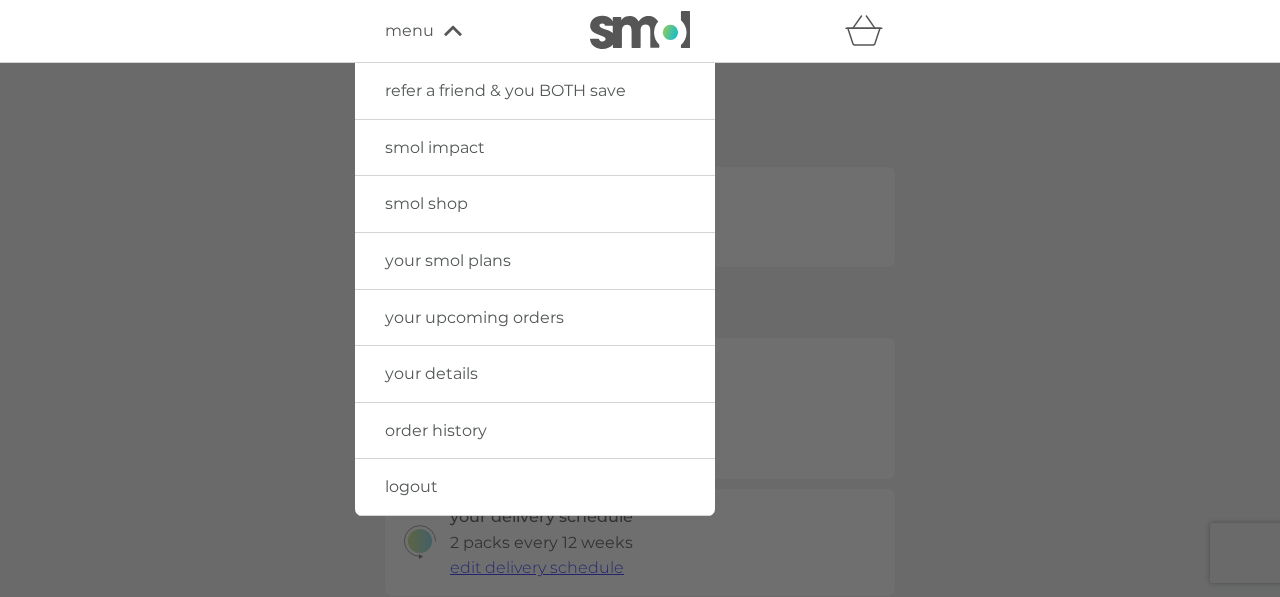 click on "logout" at bounding box center (535, 487) 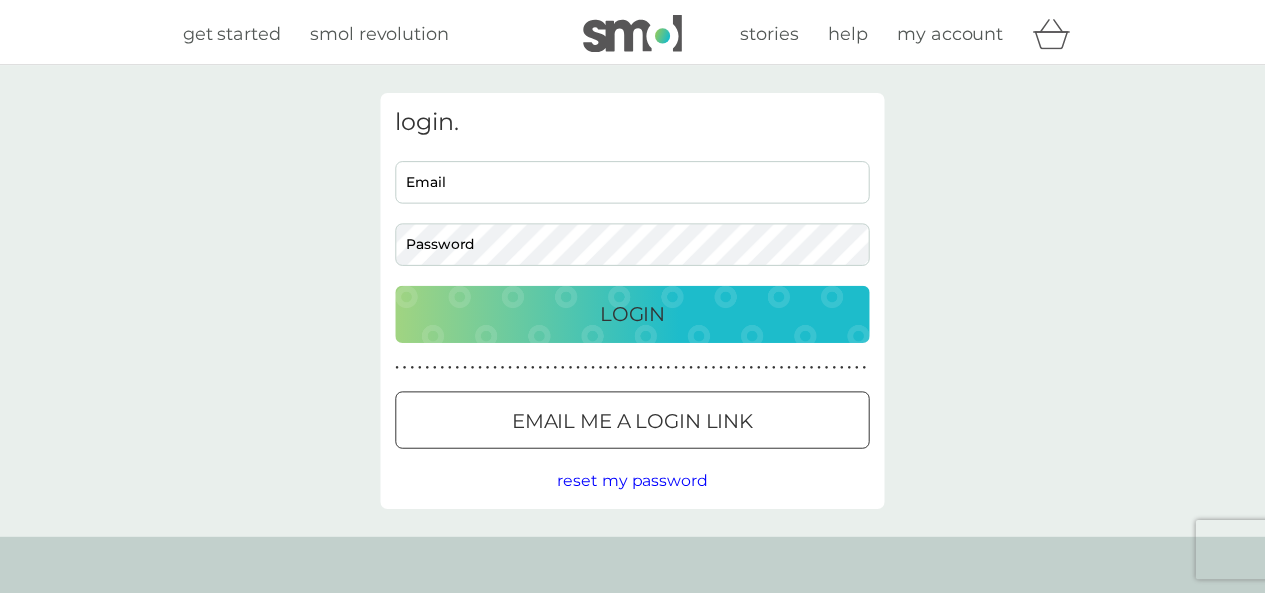 scroll, scrollTop: 0, scrollLeft: 0, axis: both 